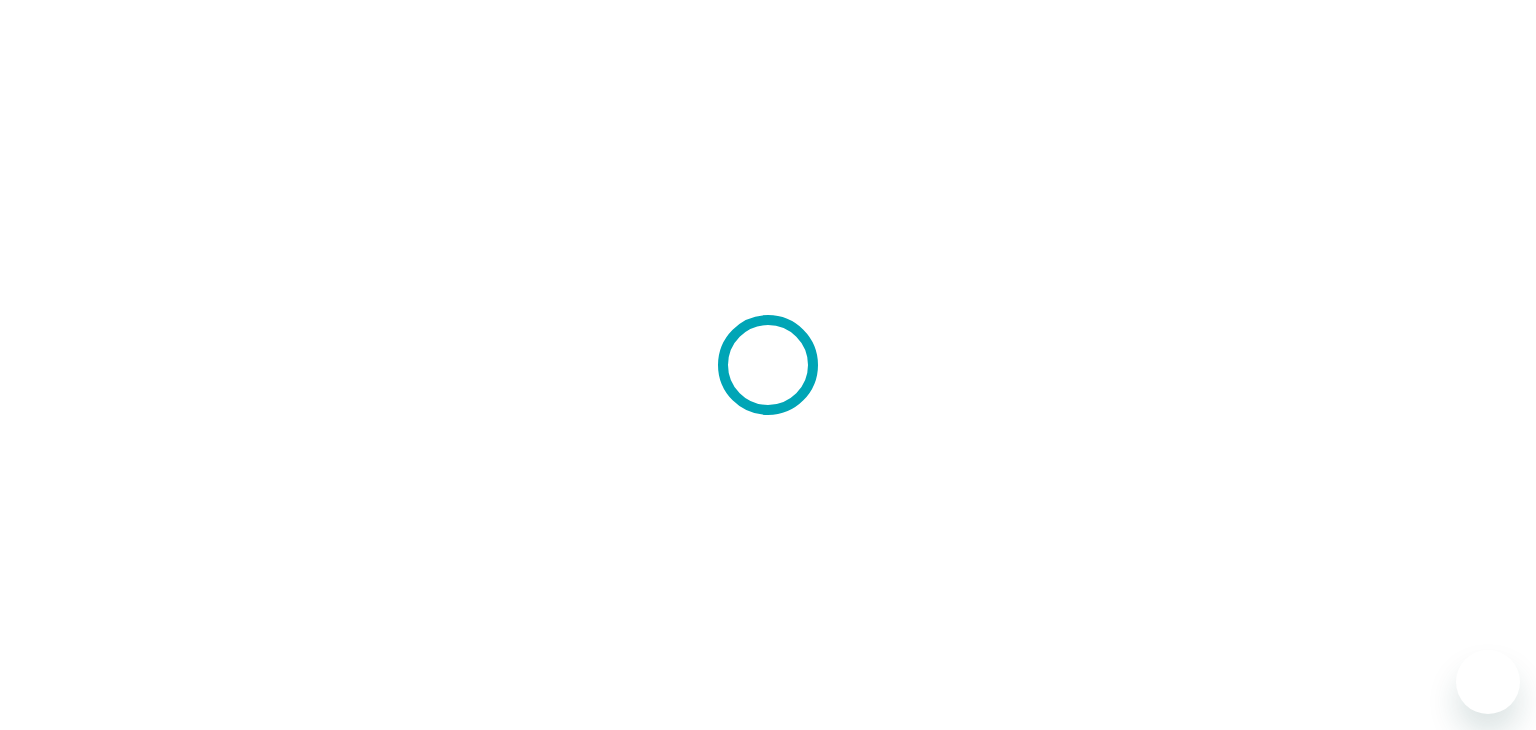 scroll, scrollTop: 0, scrollLeft: 0, axis: both 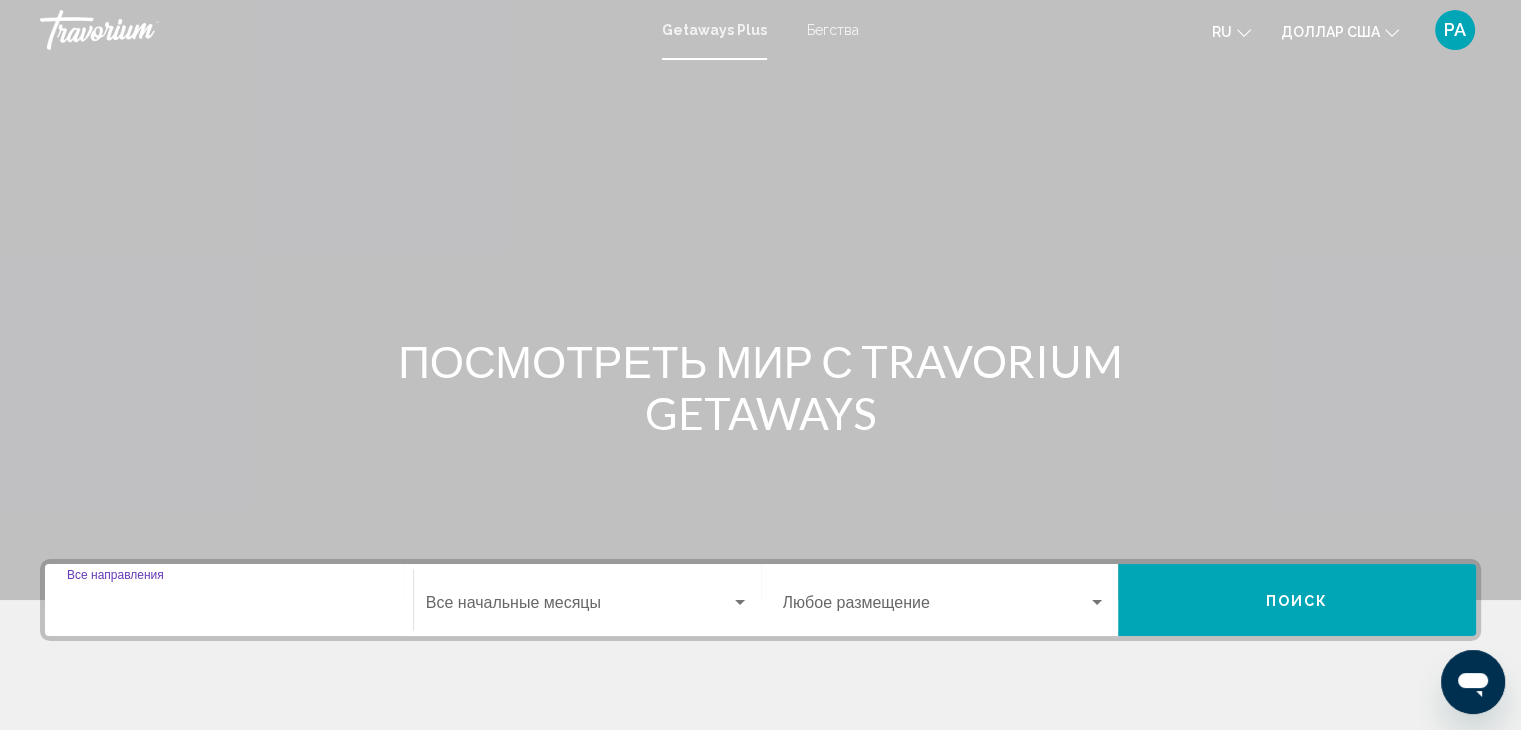 click on "Место назначения Все направления" at bounding box center (229, 607) 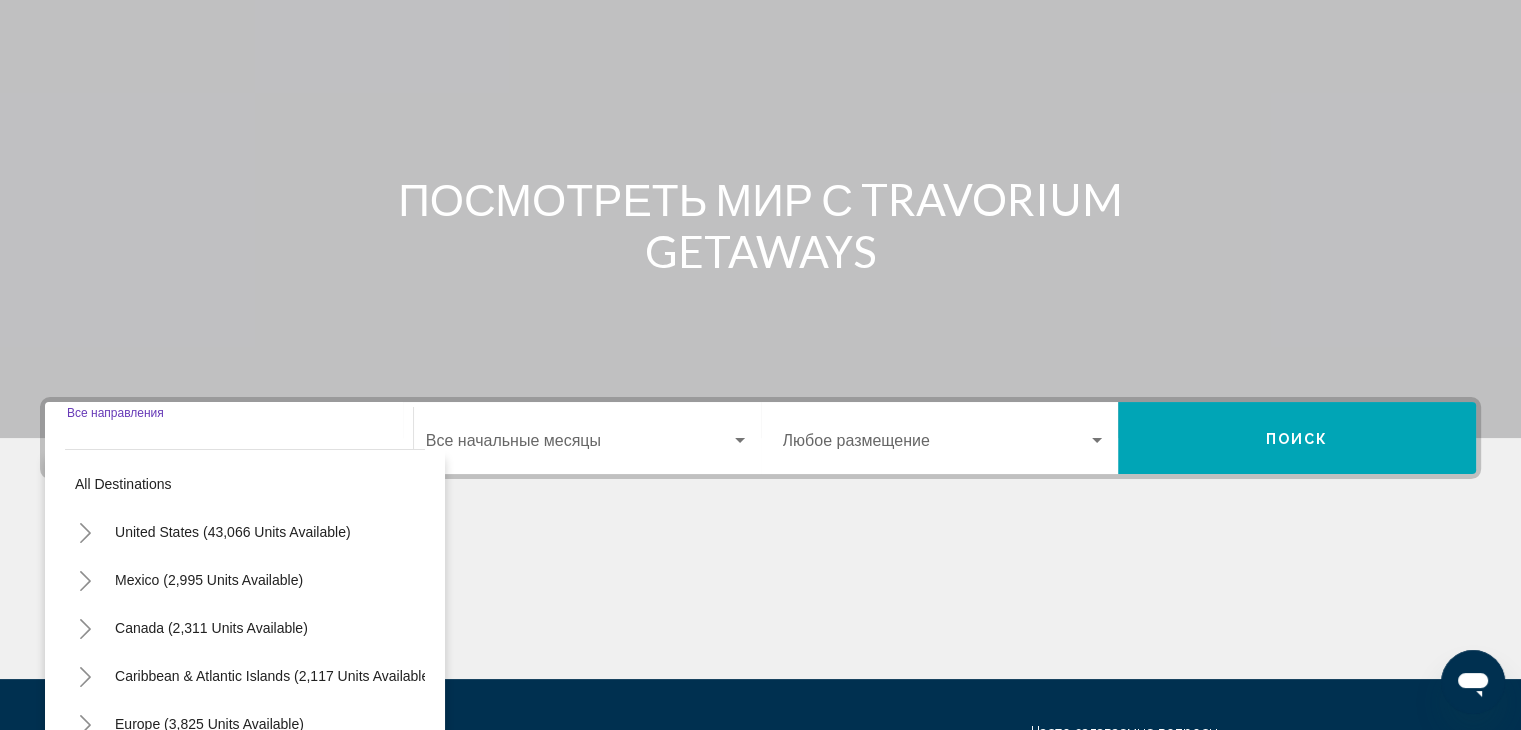 scroll, scrollTop: 356, scrollLeft: 0, axis: vertical 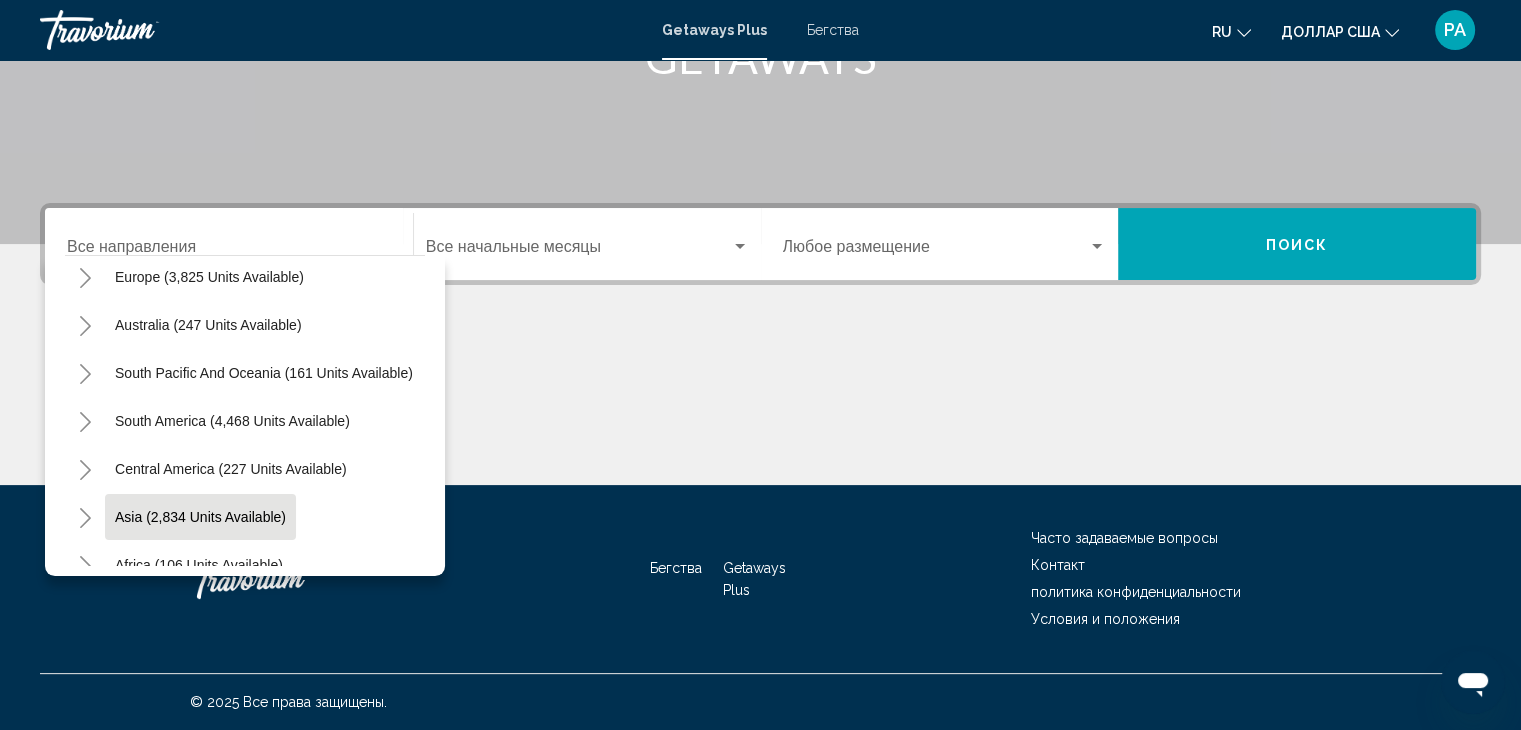 click on "Asia (2,834 units available)" at bounding box center (233, 85) 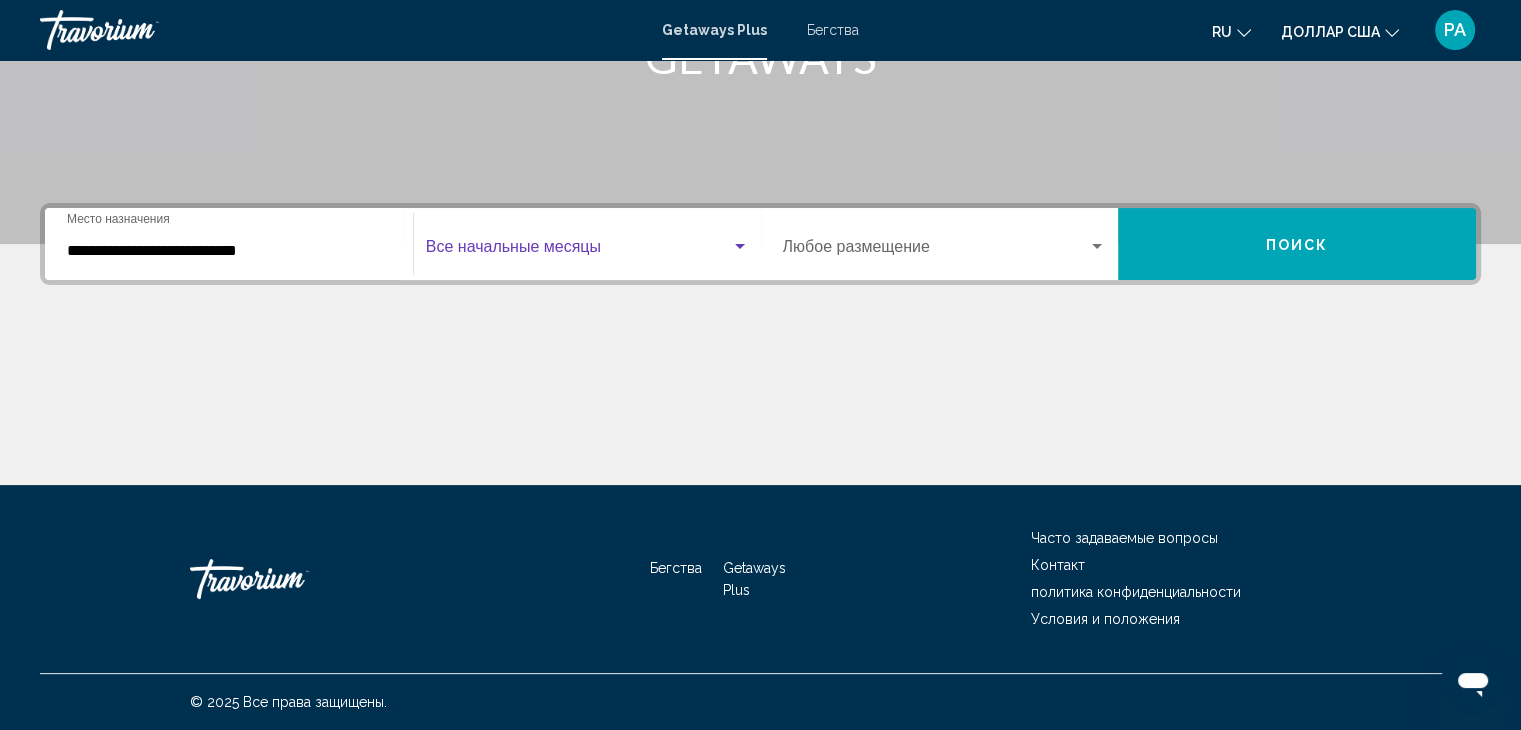 click at bounding box center (578, 251) 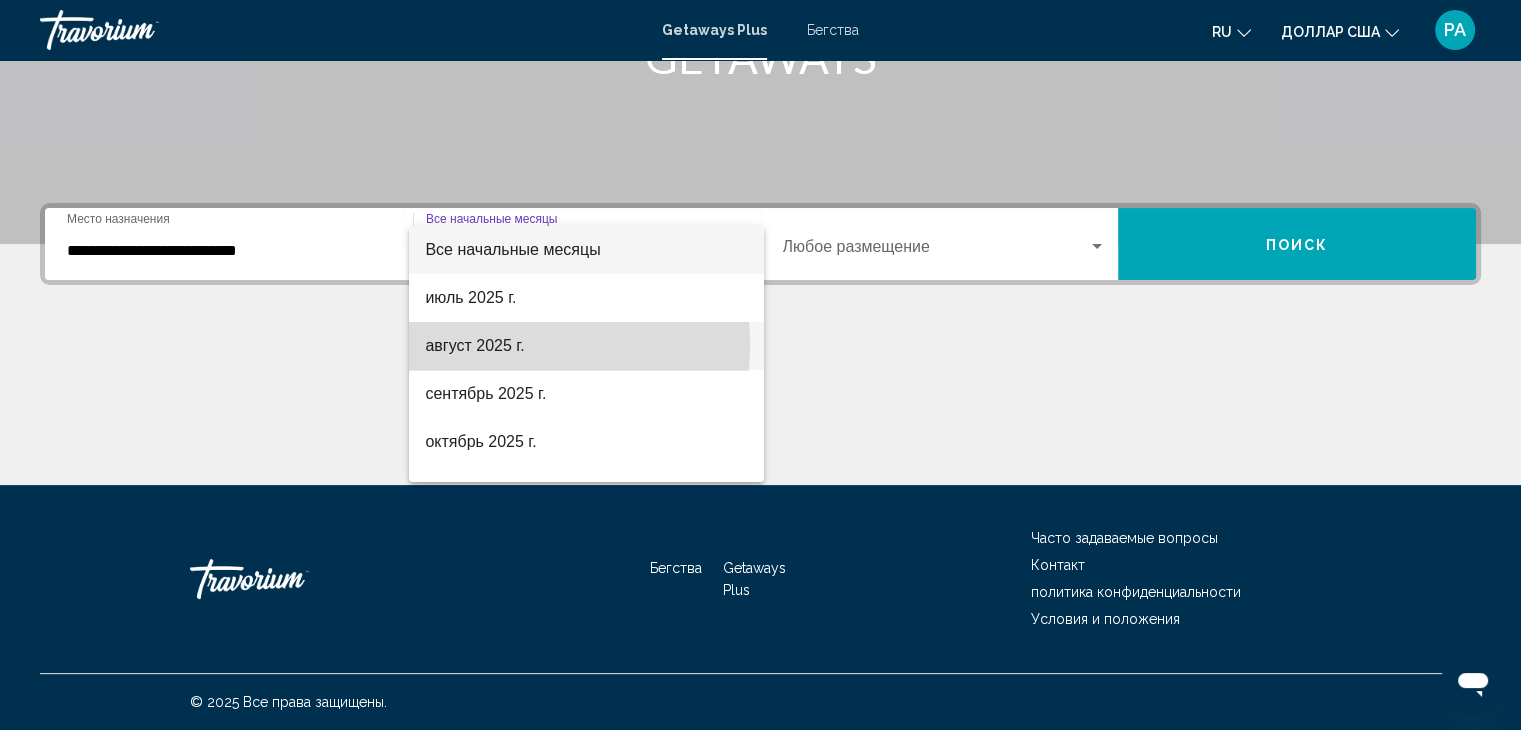 click on "август 2025 г." at bounding box center [474, 345] 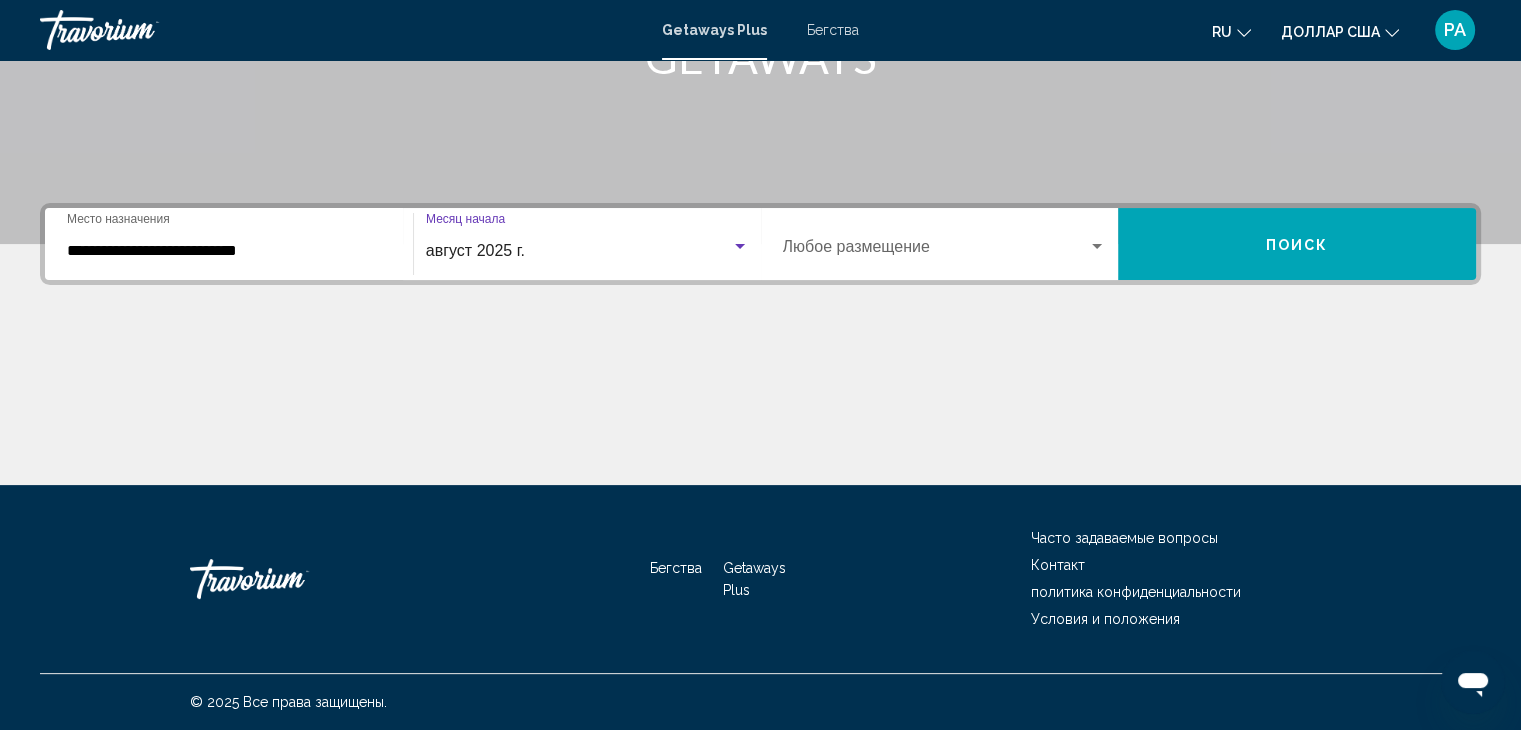 click on "август 2025 г." at bounding box center (475, 250) 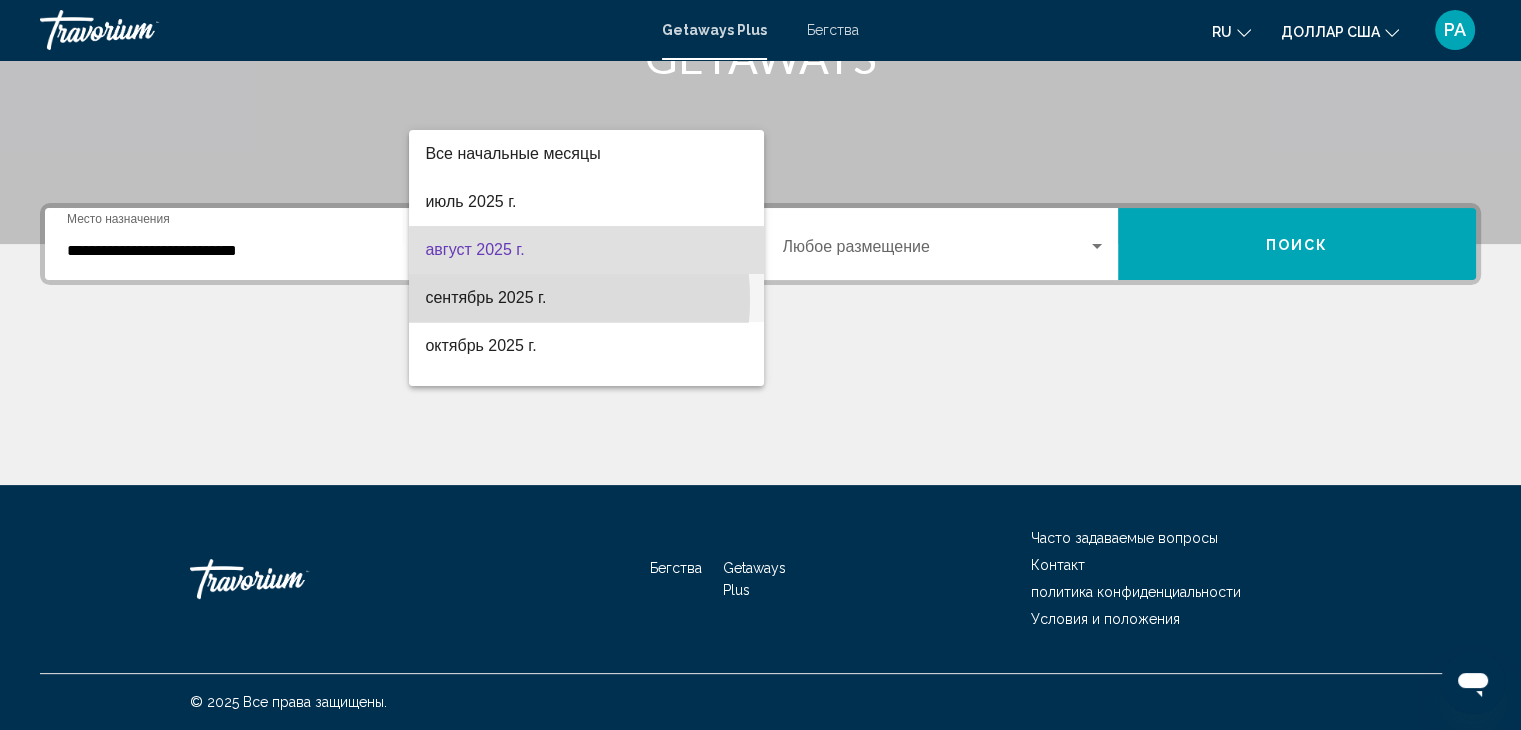 click on "сентябрь 2025 г." at bounding box center [485, 297] 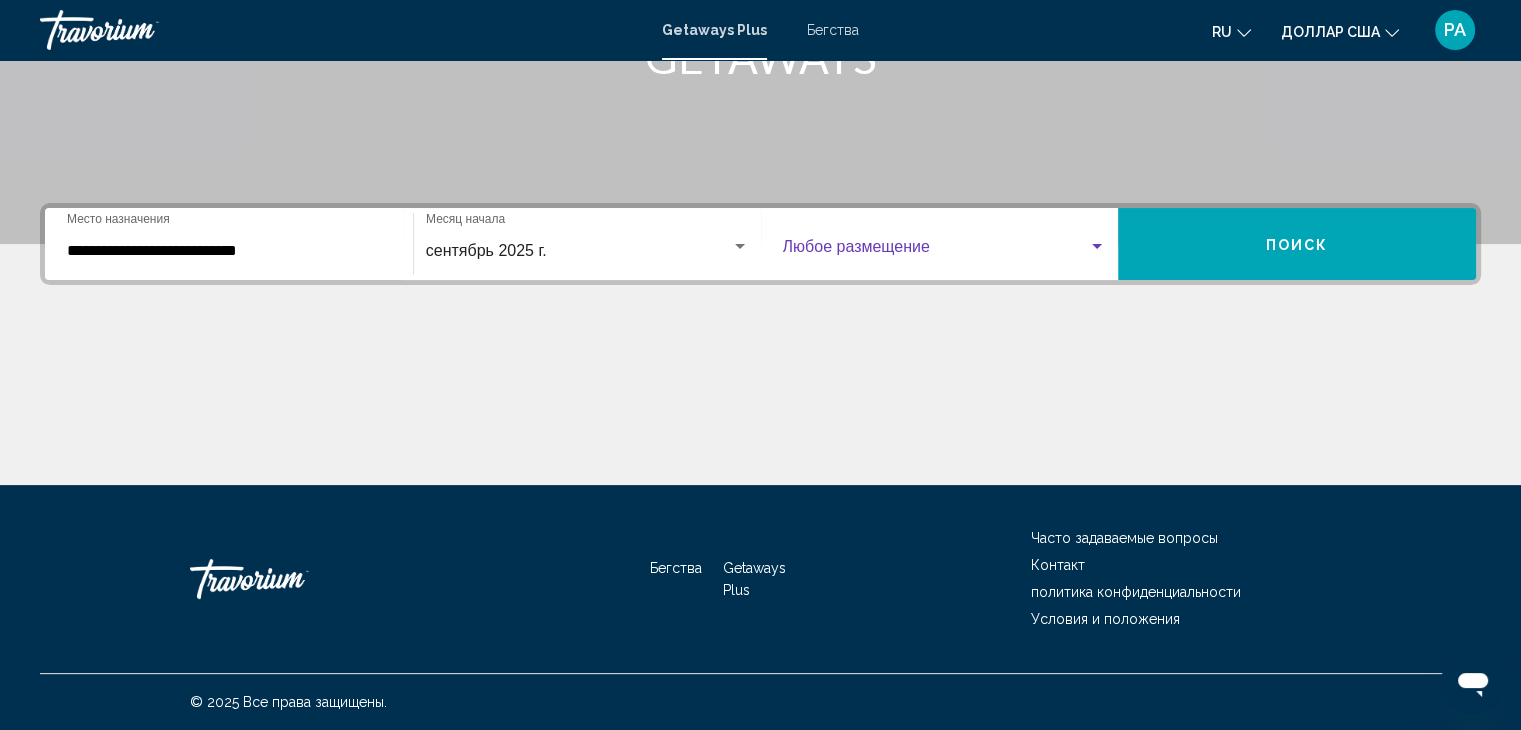 click at bounding box center (1097, 246) 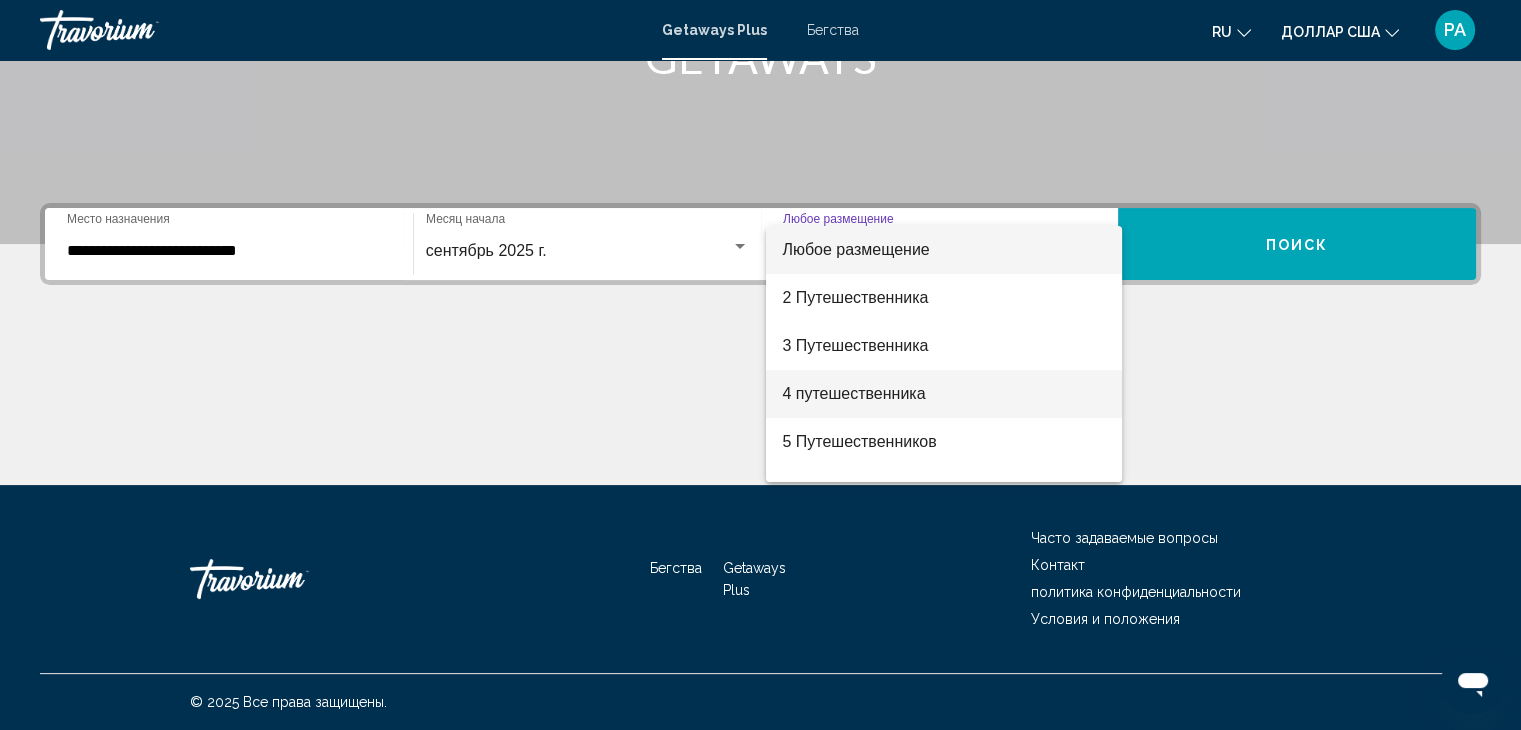 click on "4 путешественника" at bounding box center (853, 393) 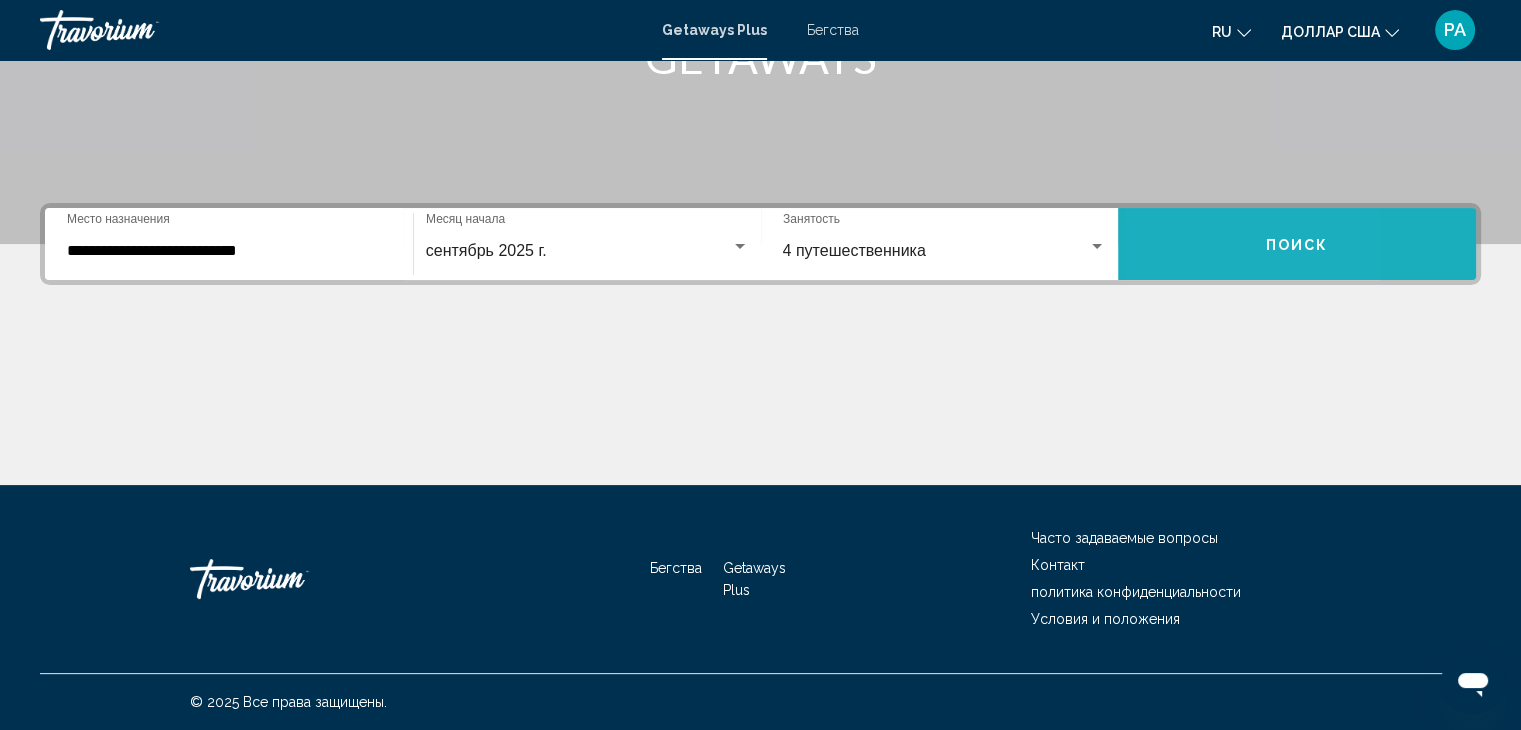 click on "Поиск" at bounding box center (1297, 244) 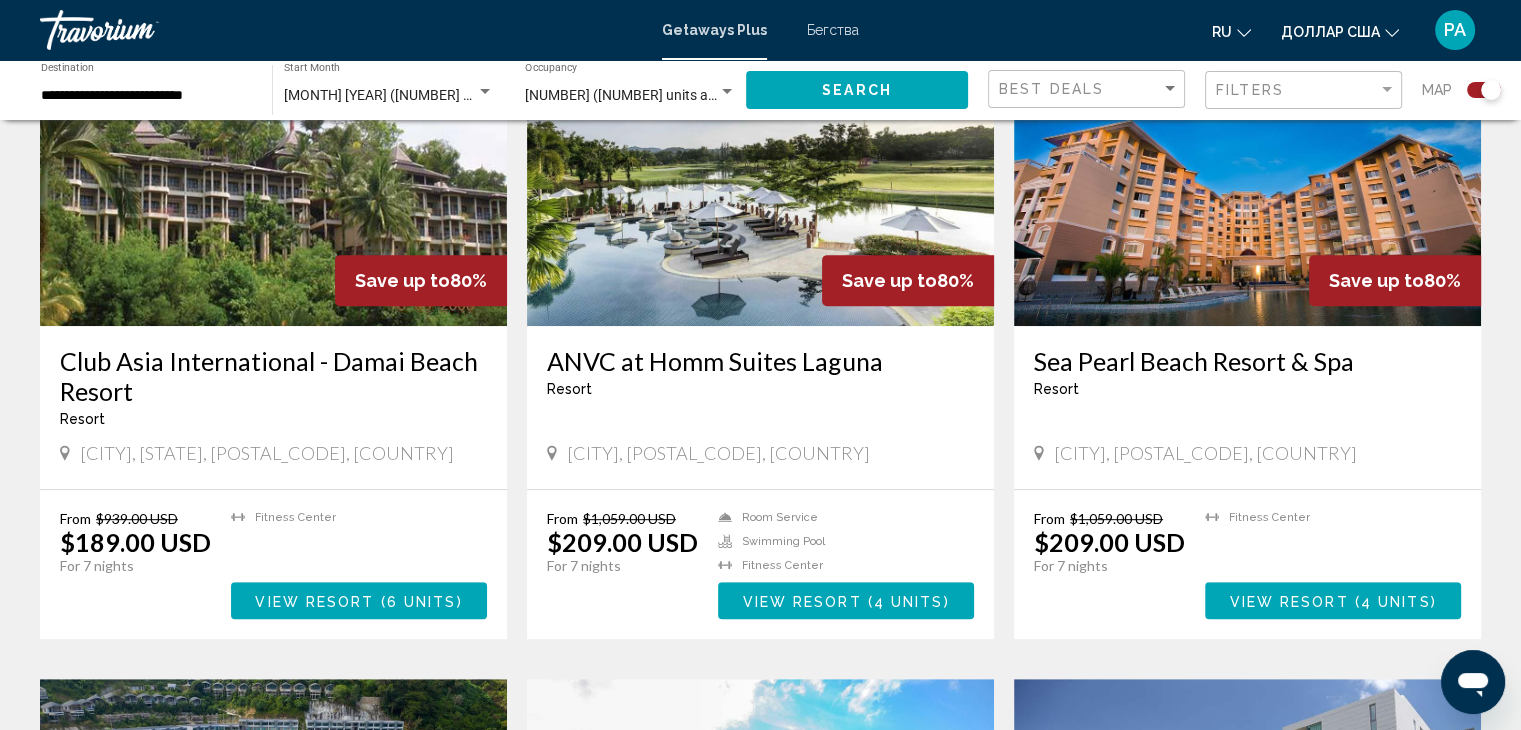 scroll, scrollTop: 700, scrollLeft: 0, axis: vertical 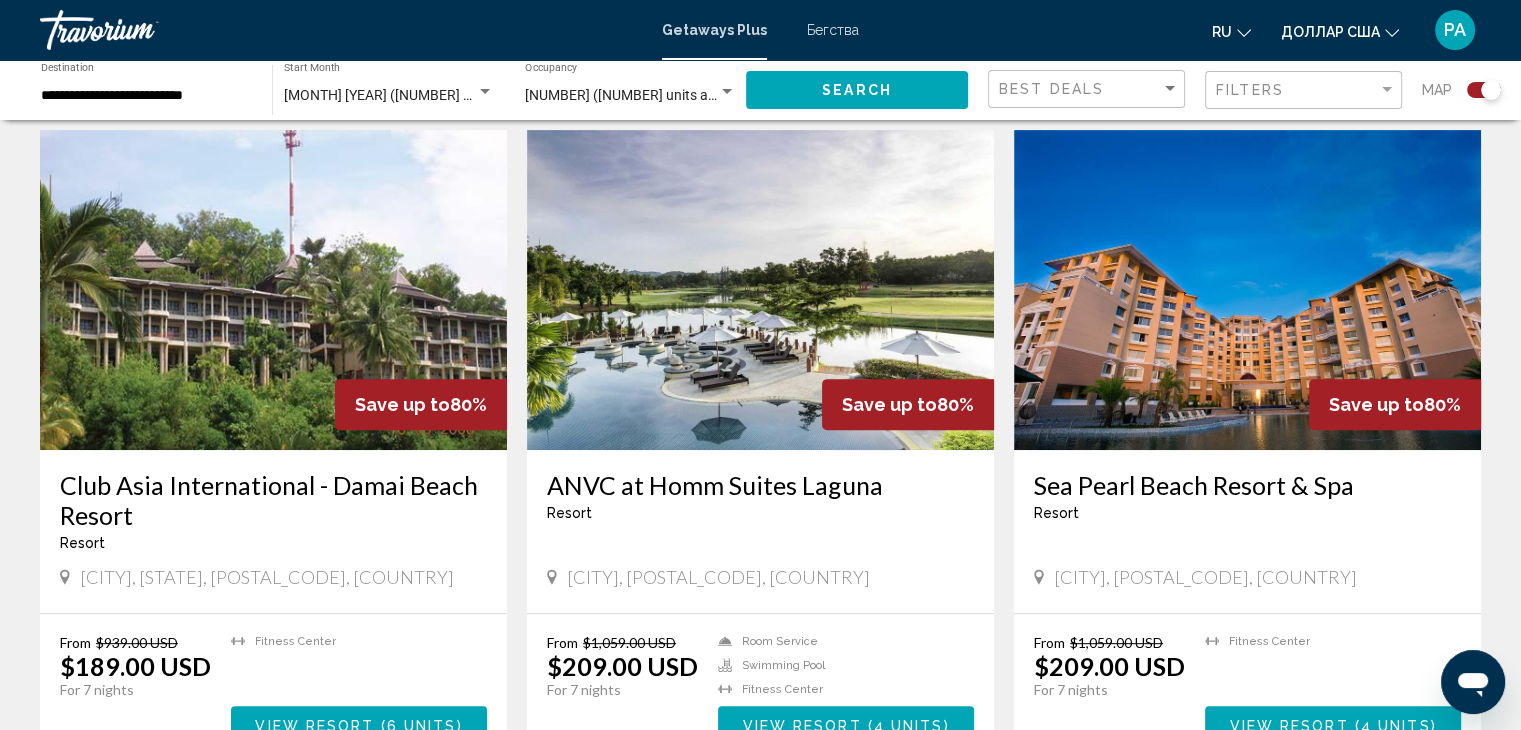 click at bounding box center (1247, 290) 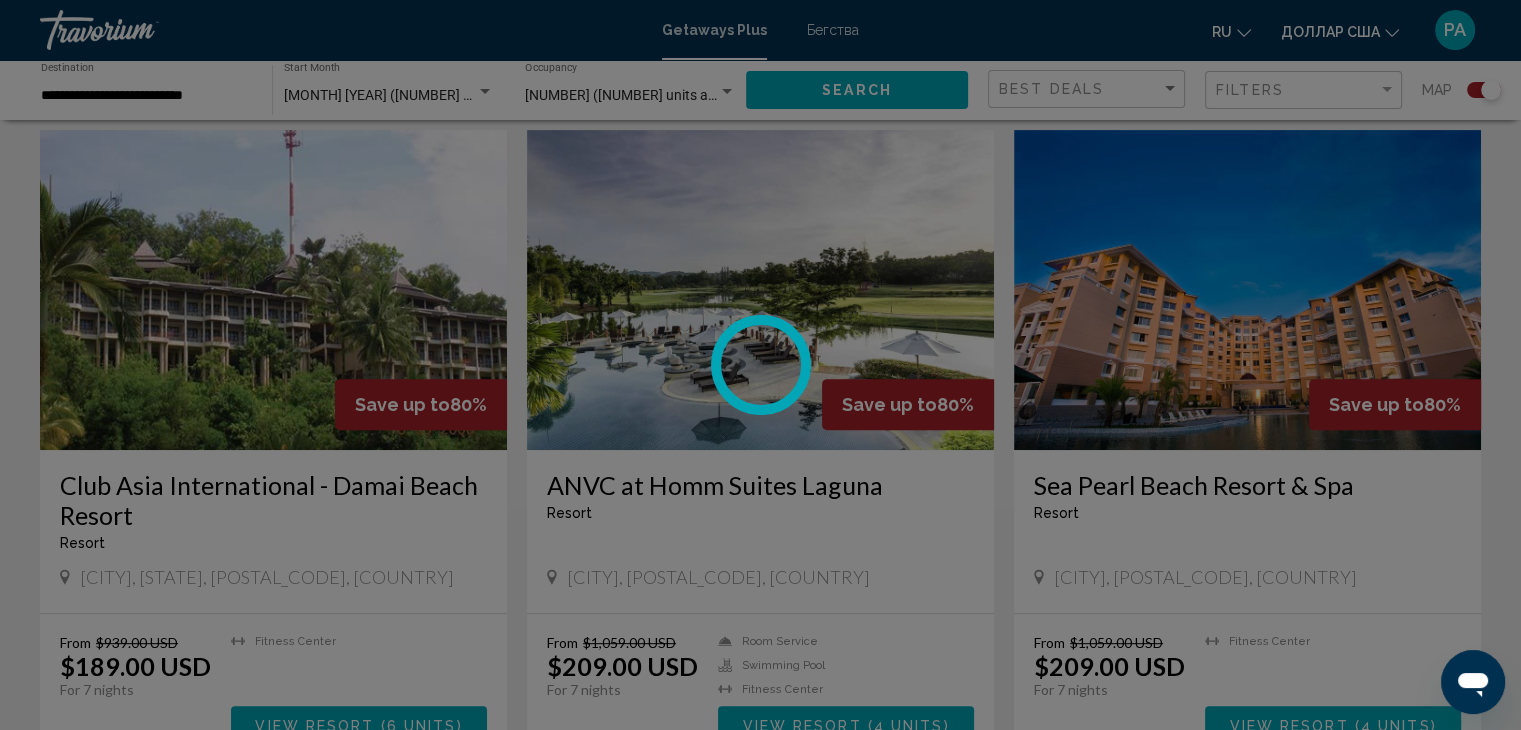 click at bounding box center [760, 365] 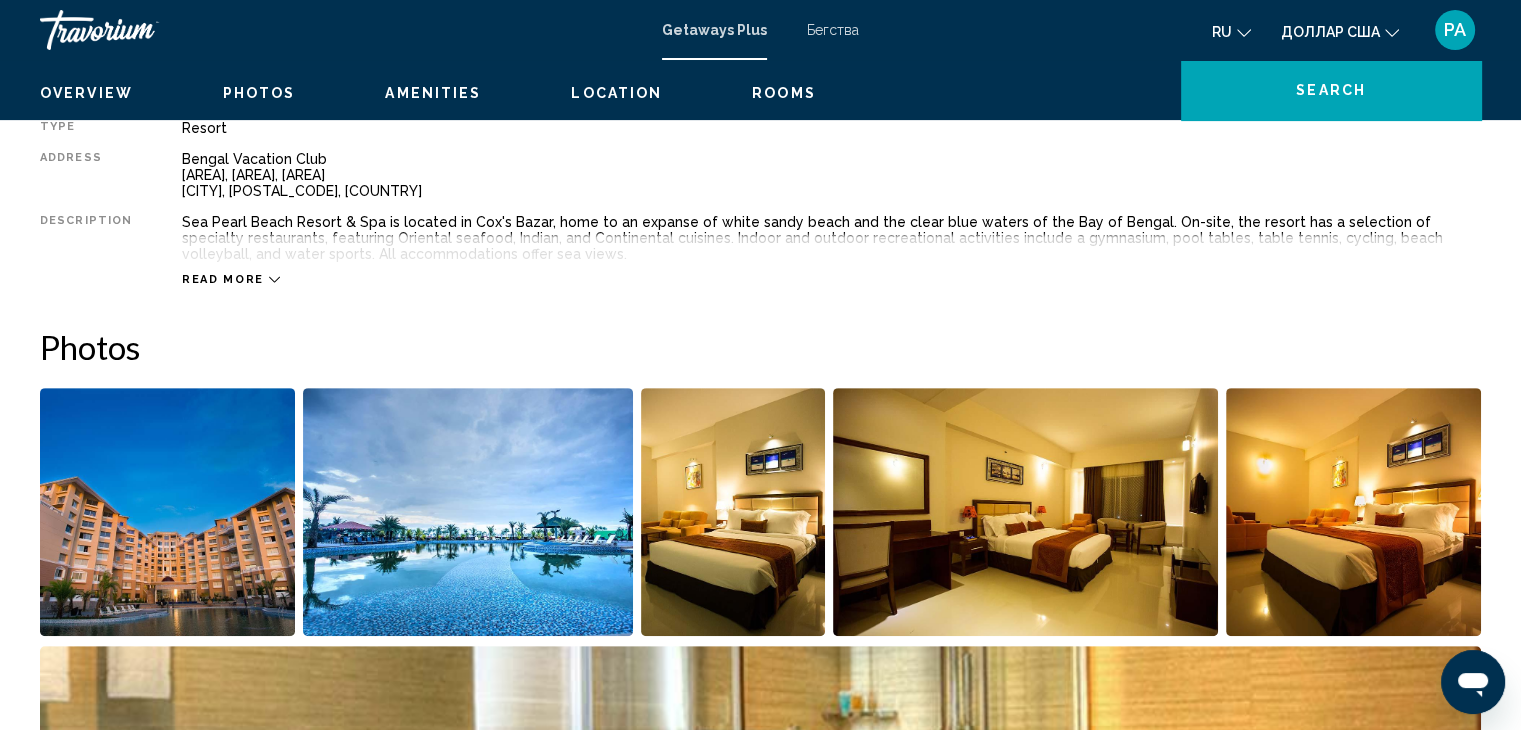 scroll, scrollTop: 0, scrollLeft: 0, axis: both 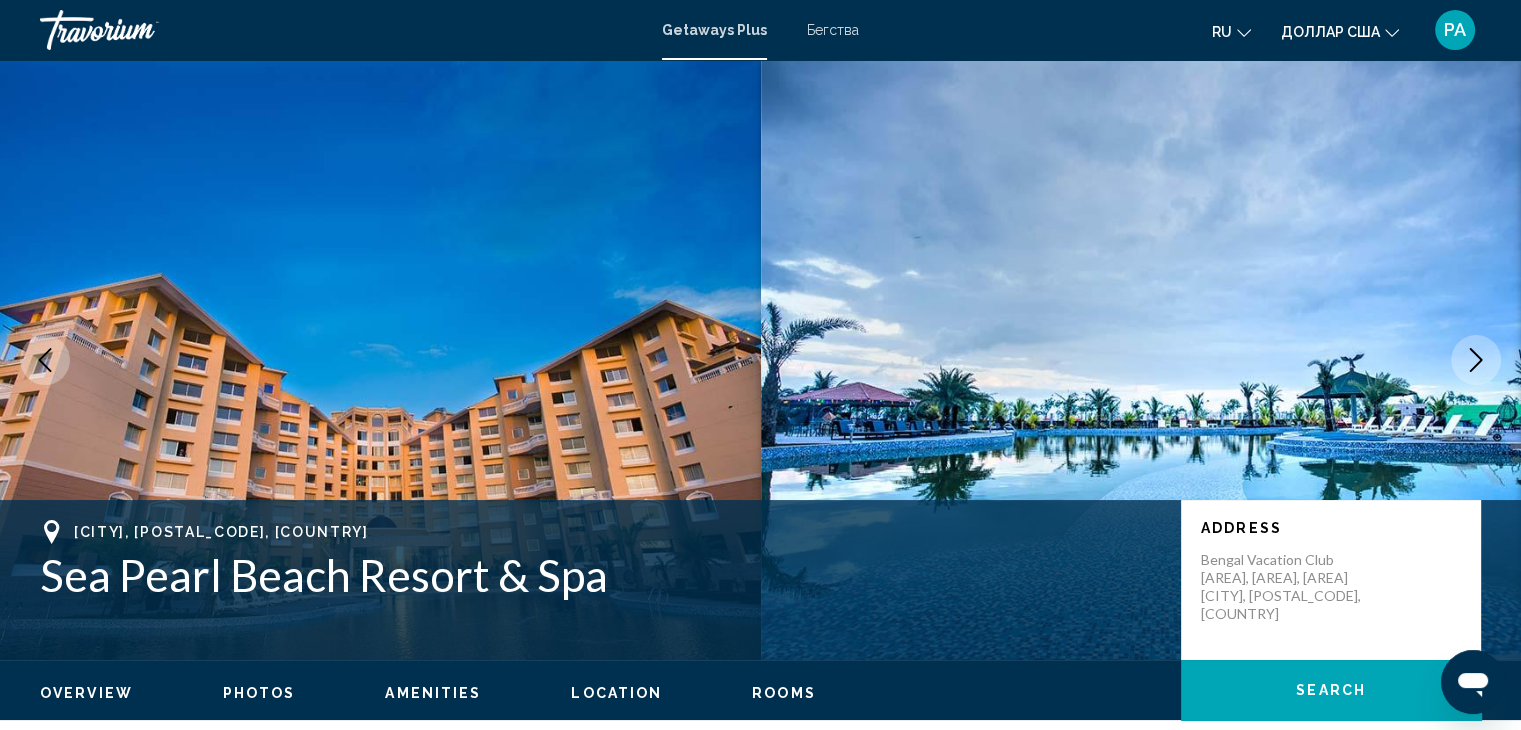 click at bounding box center [1476, 360] 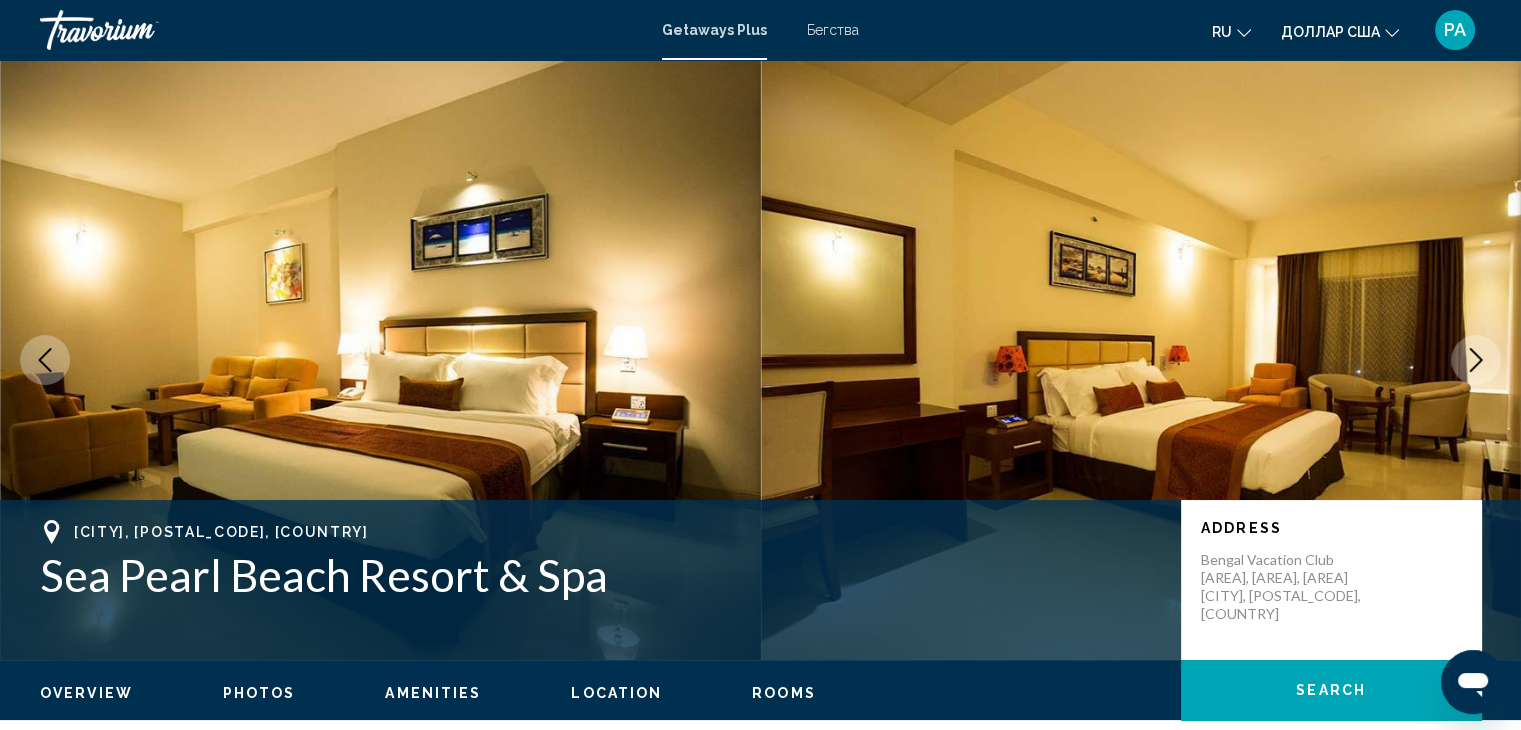 click at bounding box center (1476, 360) 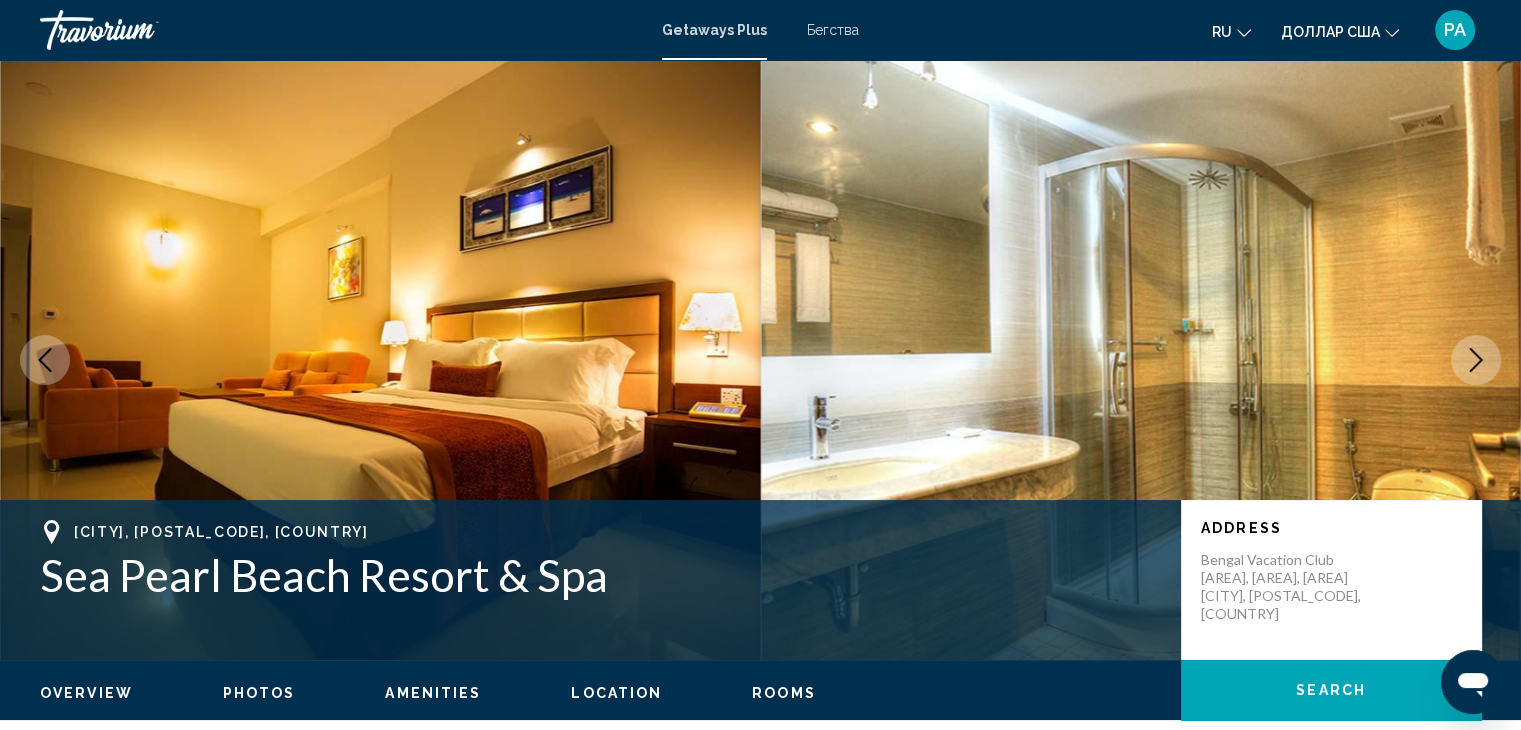 click at bounding box center [1476, 360] 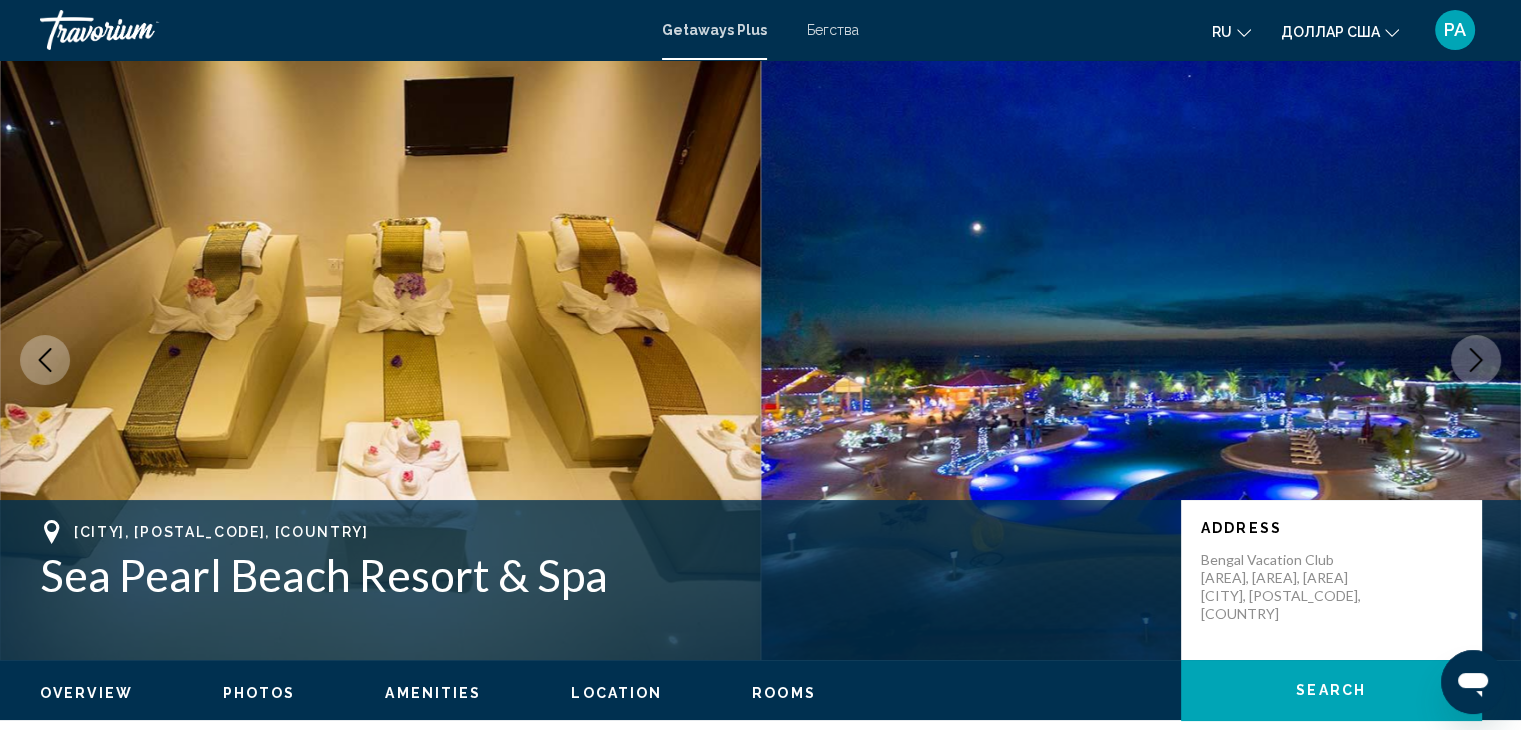 click at bounding box center [1476, 360] 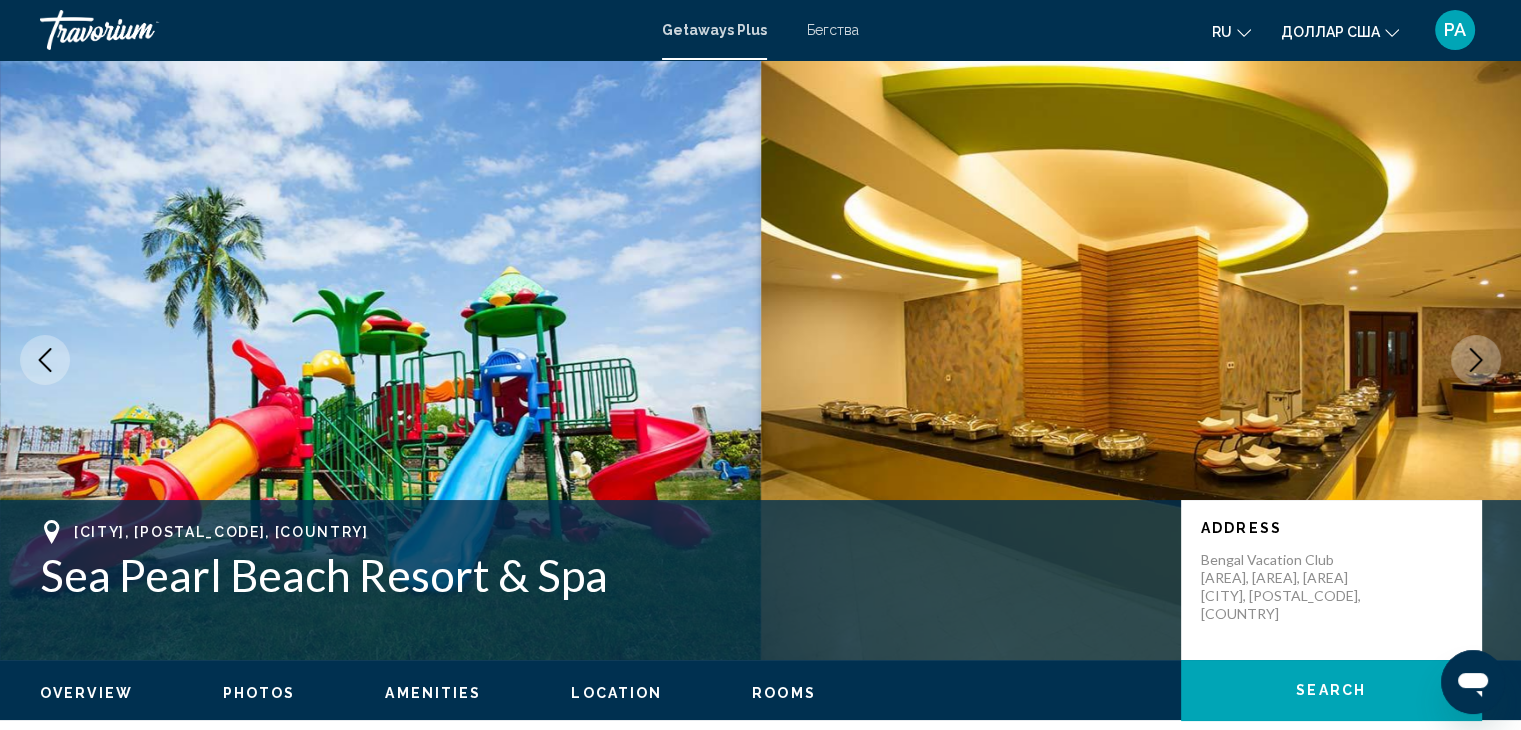click at bounding box center [1476, 360] 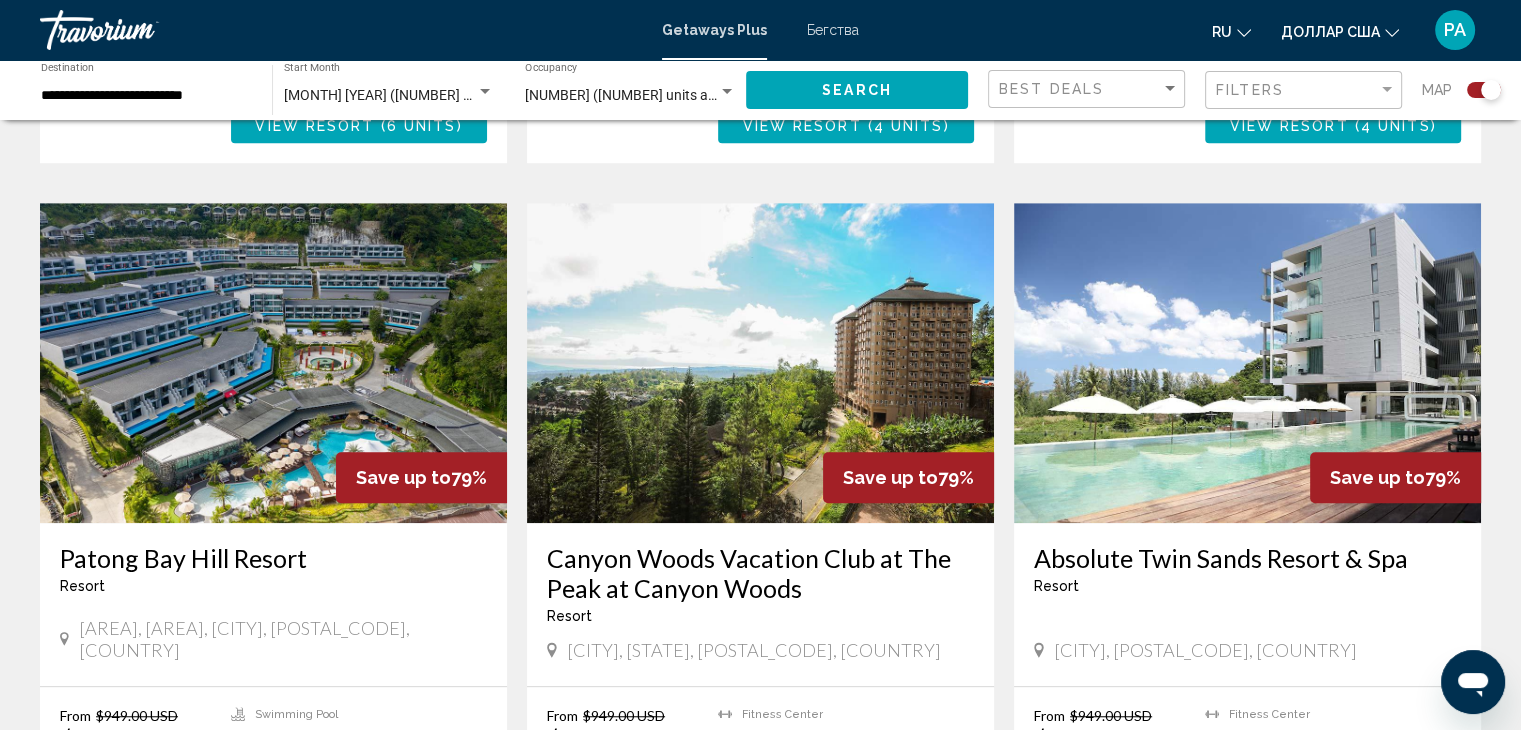 scroll, scrollTop: 1400, scrollLeft: 0, axis: vertical 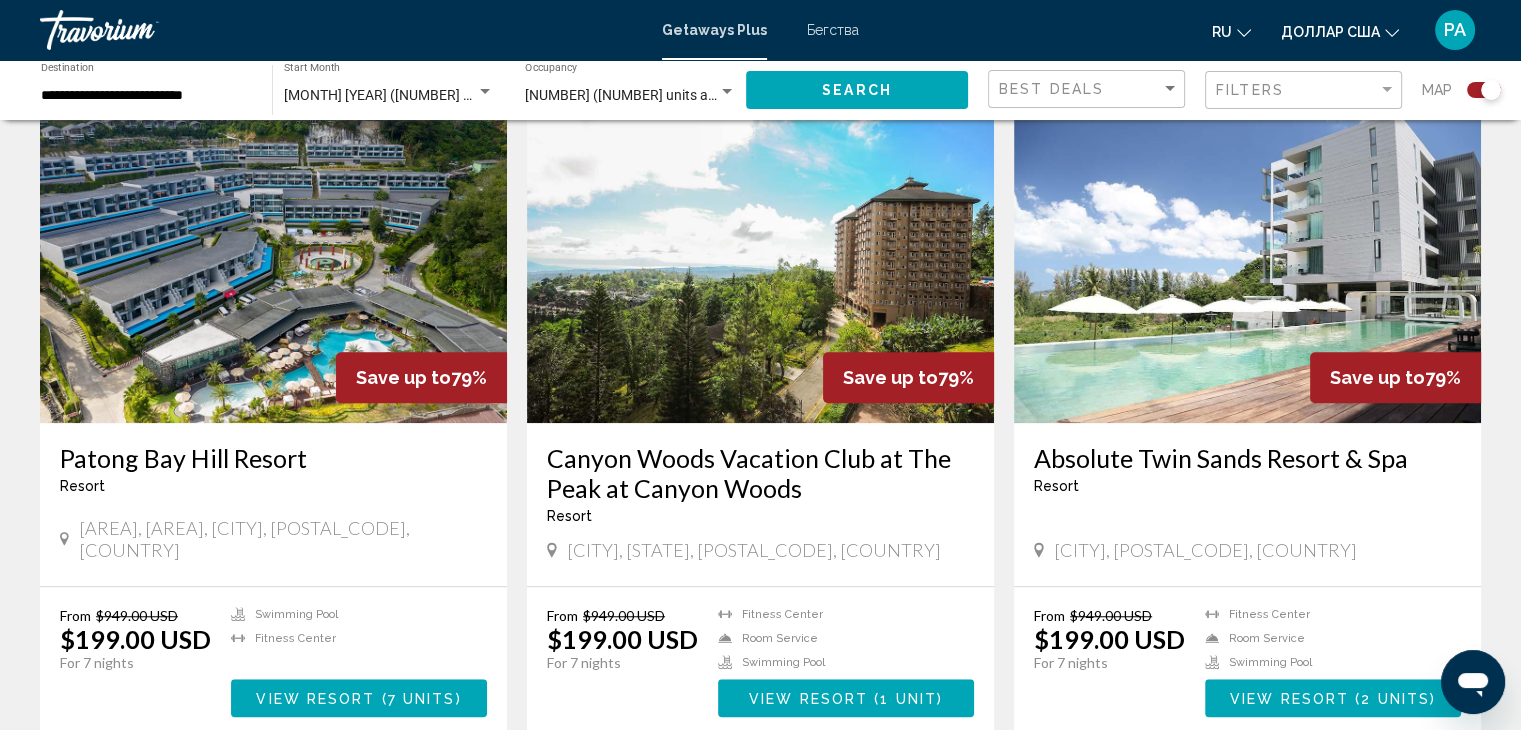 click at bounding box center (273, 263) 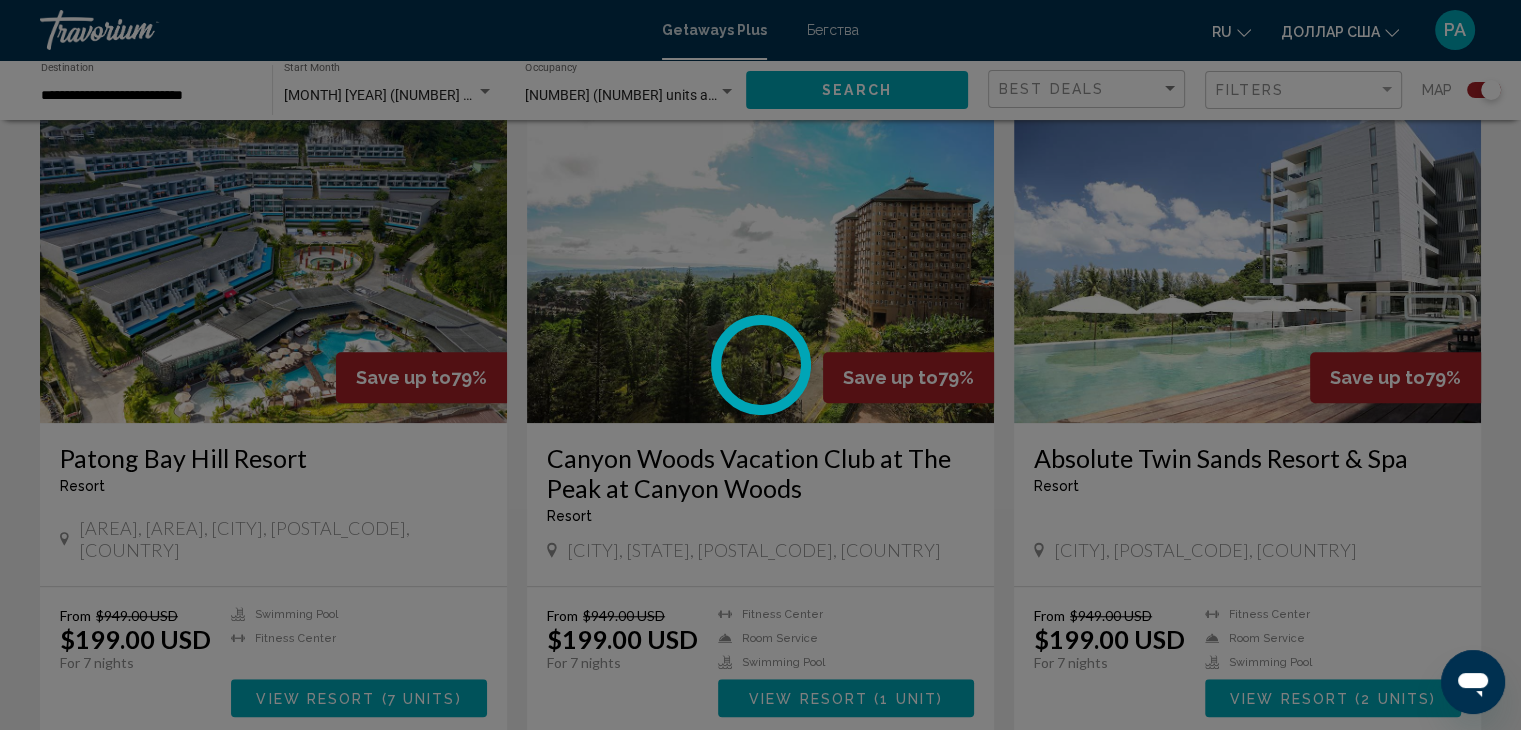 click at bounding box center (760, 365) 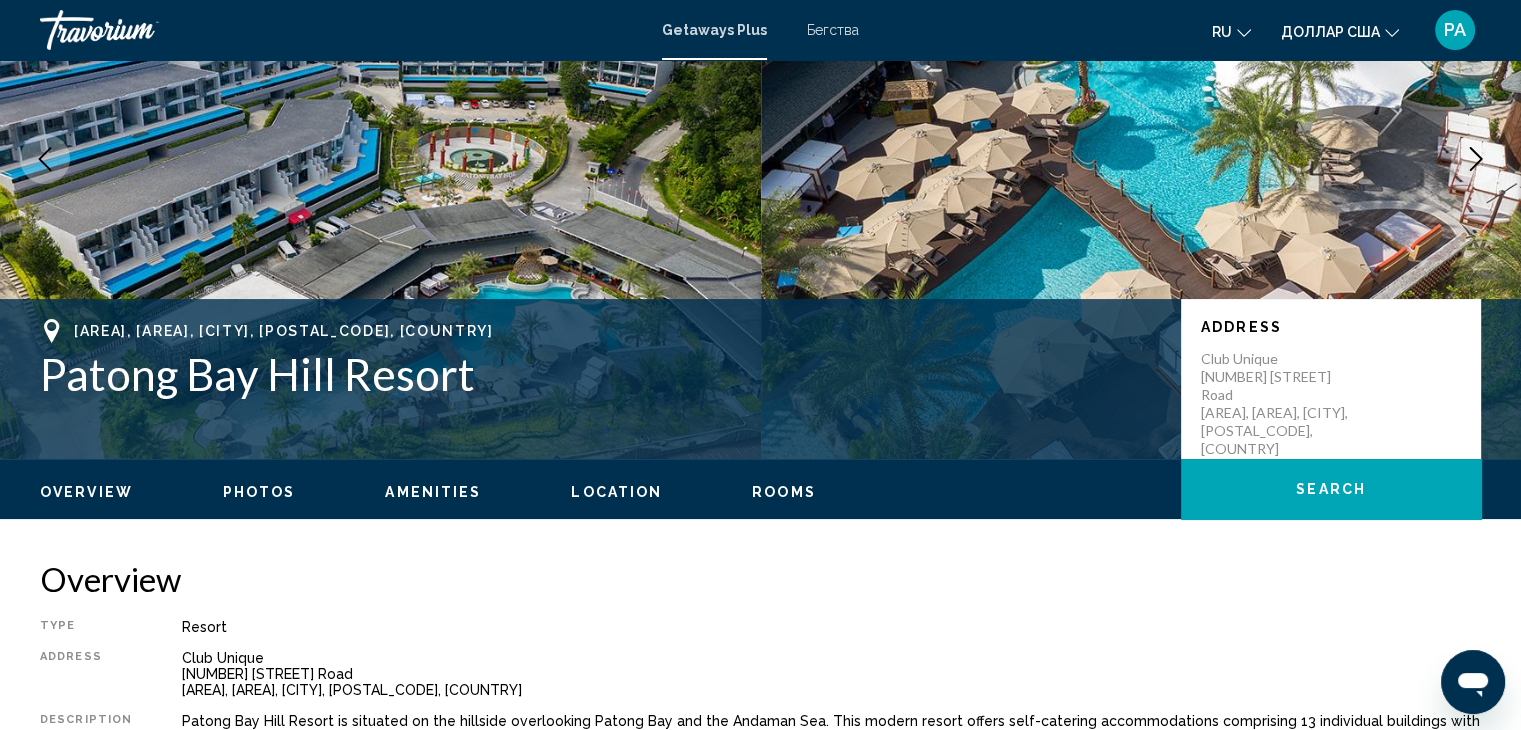 scroll, scrollTop: 0, scrollLeft: 0, axis: both 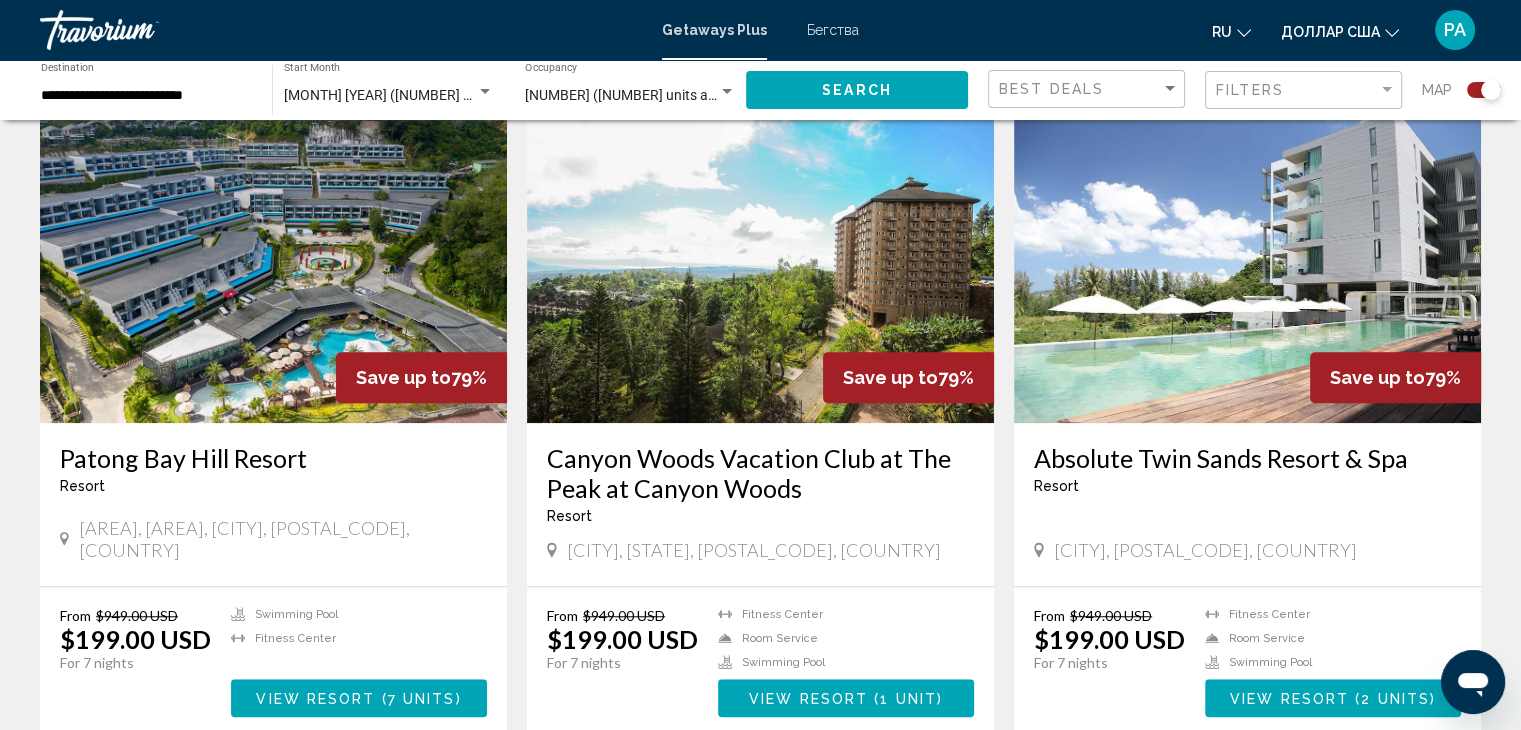 click at bounding box center (273, 263) 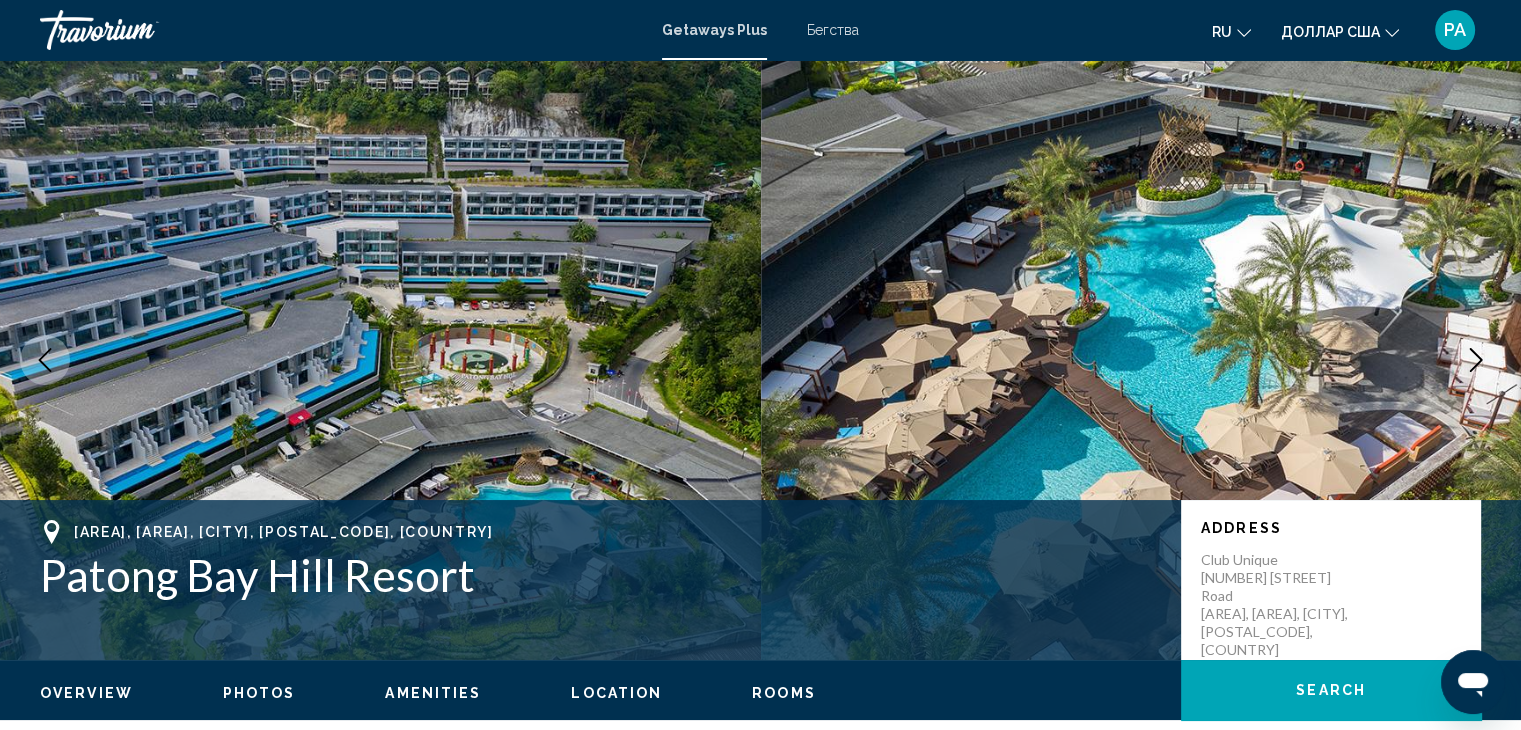 click at bounding box center (380, 360) 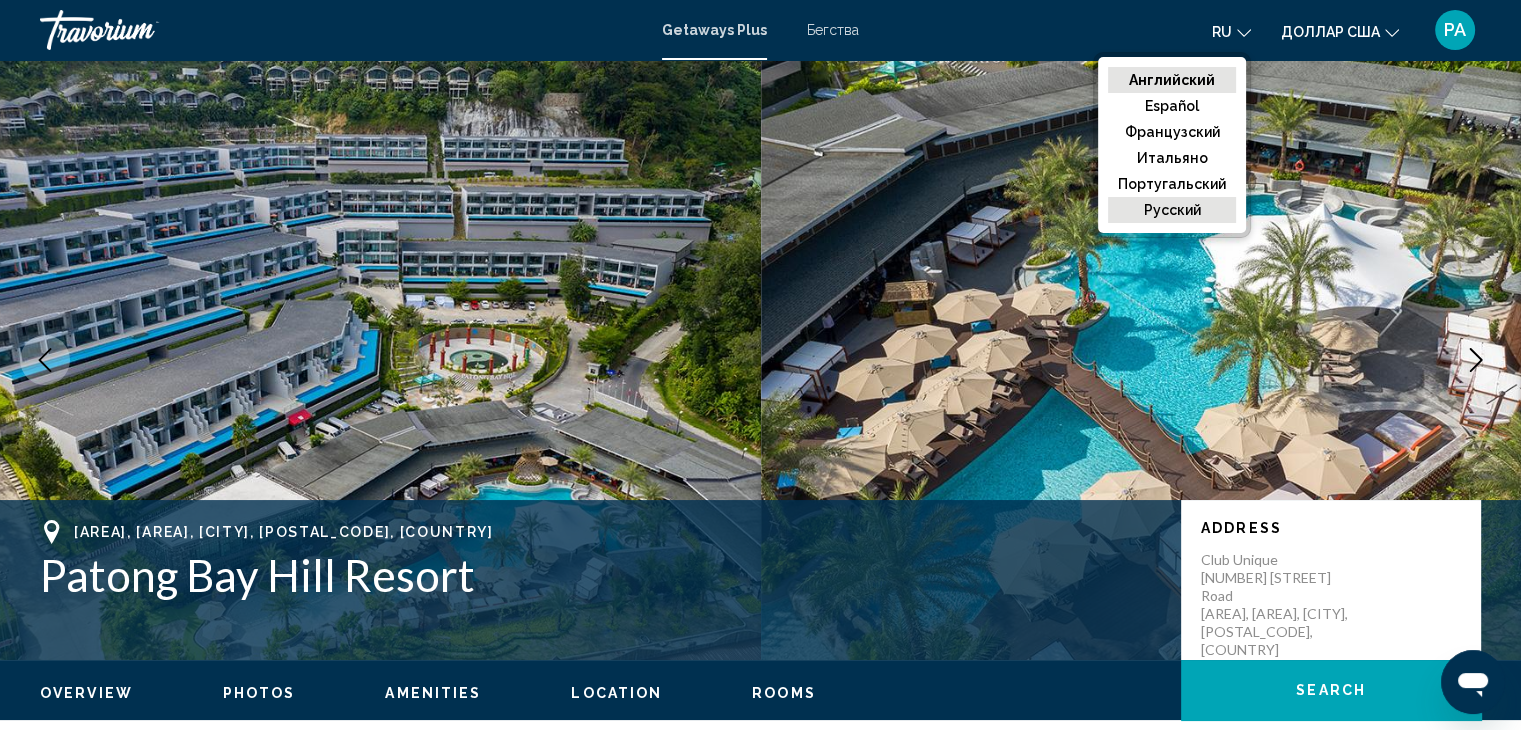 click on "русский" at bounding box center [1172, 80] 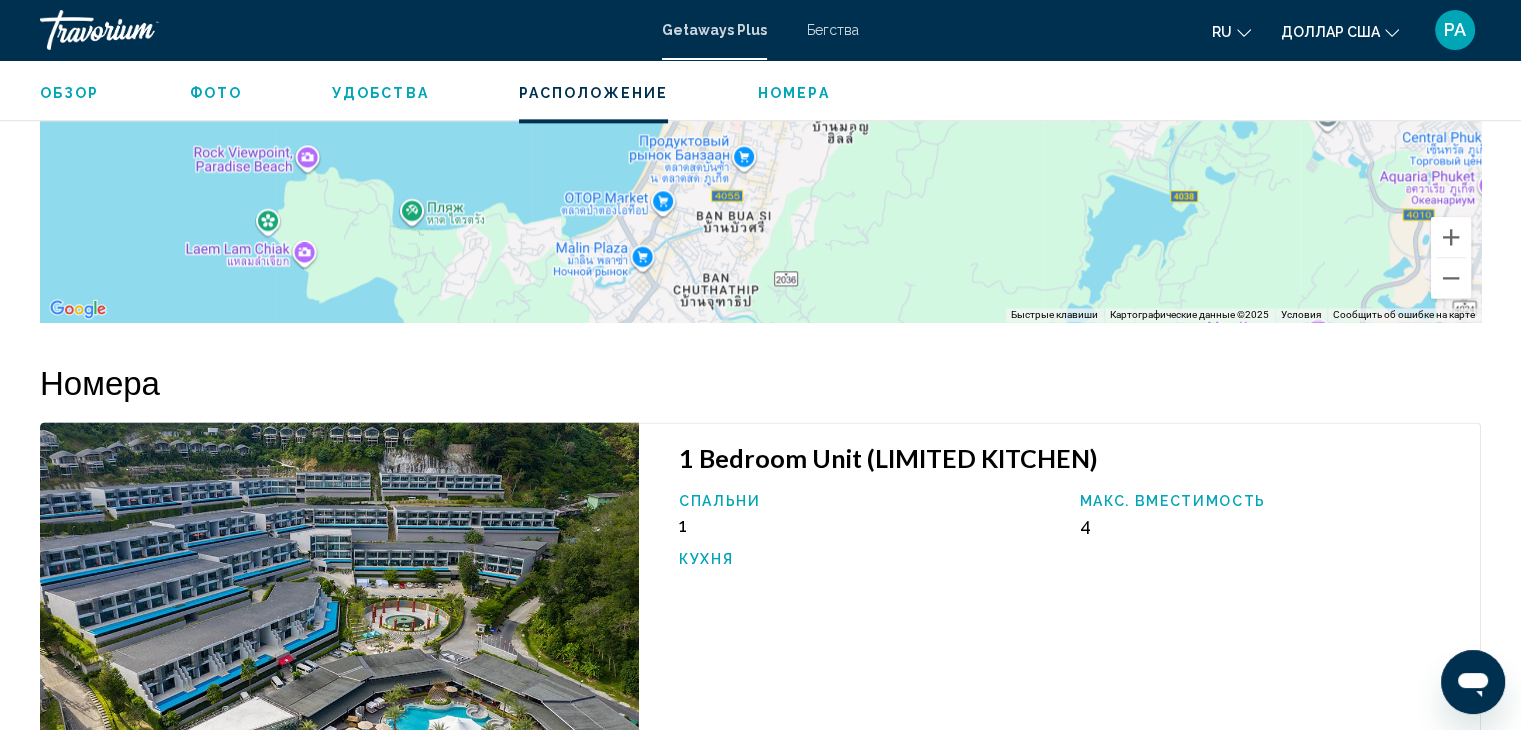 scroll, scrollTop: 2356, scrollLeft: 0, axis: vertical 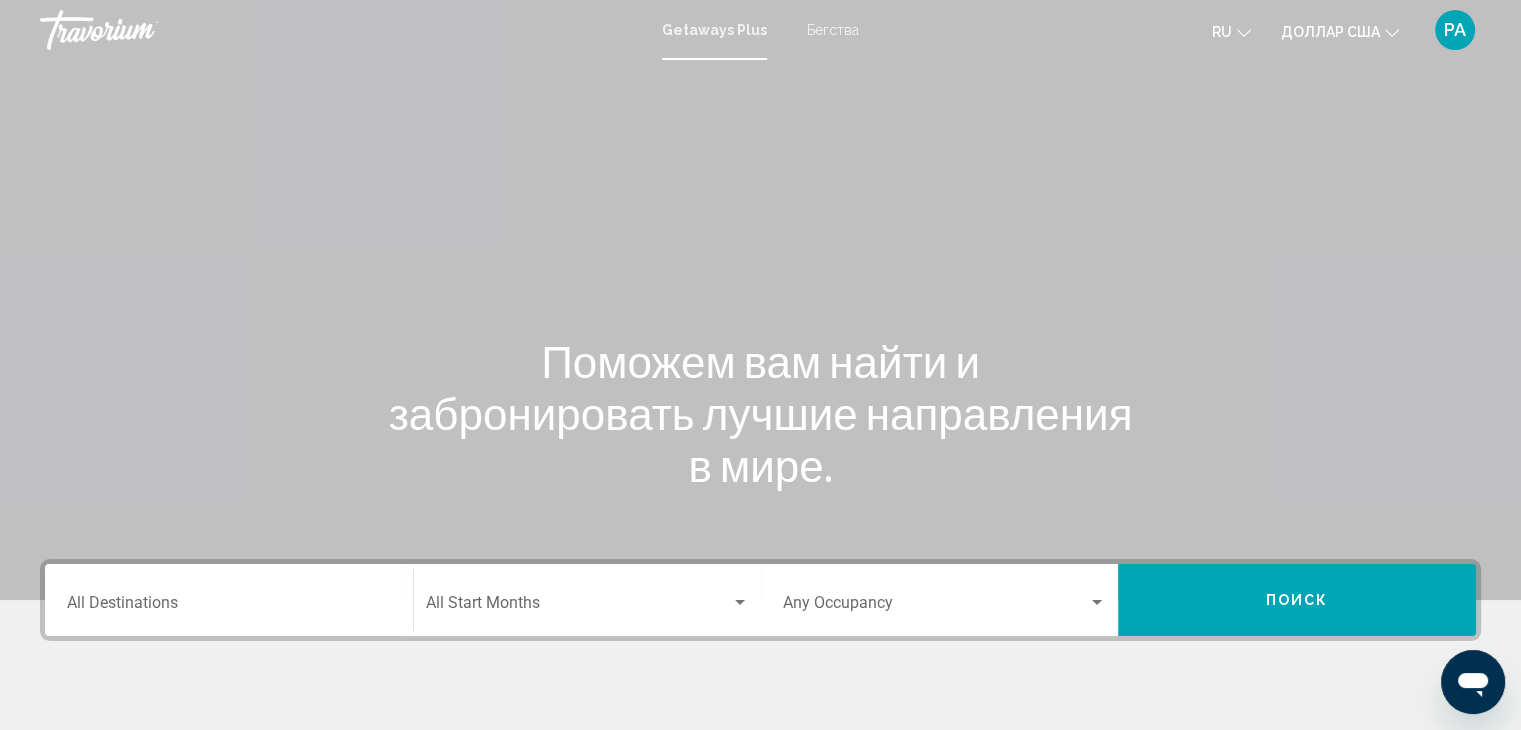 click at bounding box center [1244, 33] 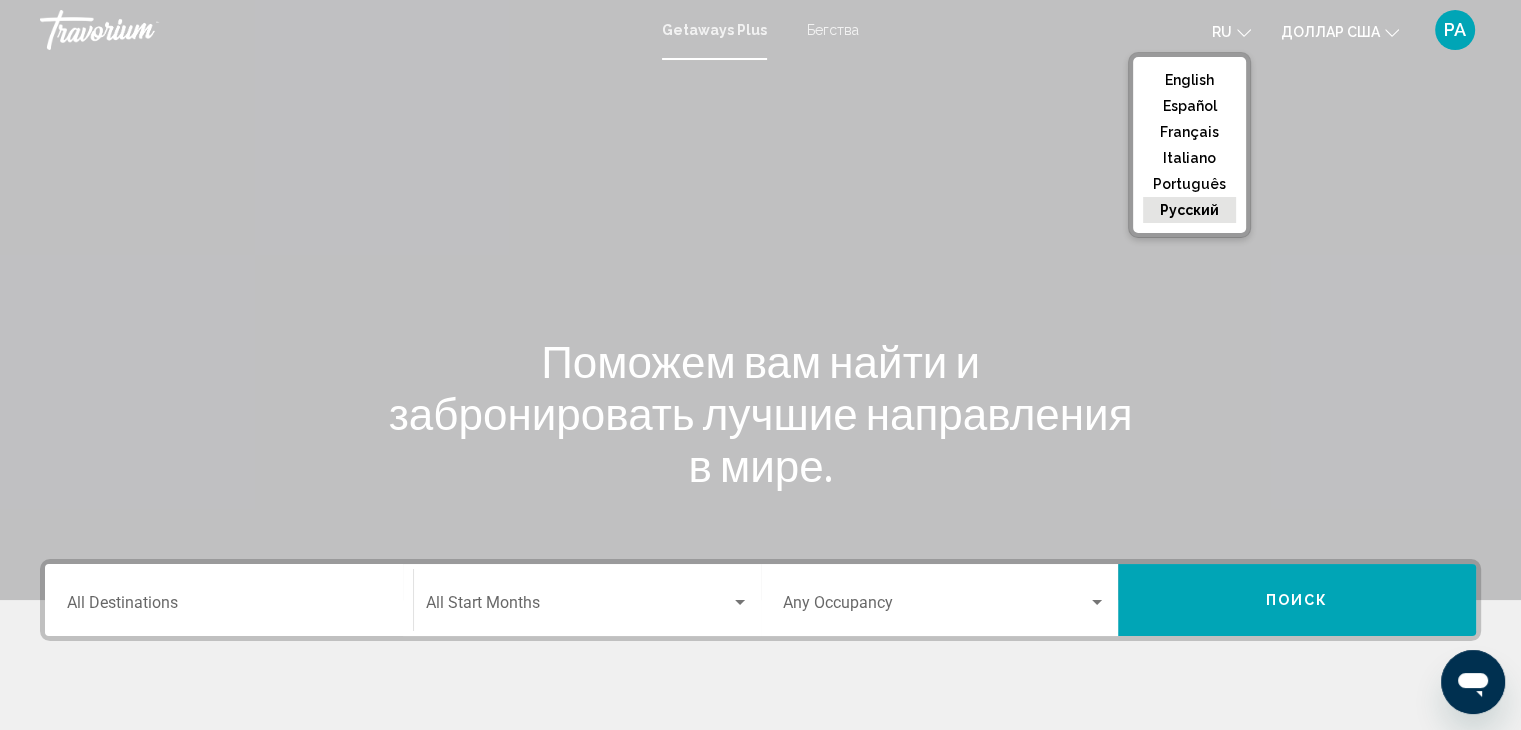 click on "русский" at bounding box center (1189, 210) 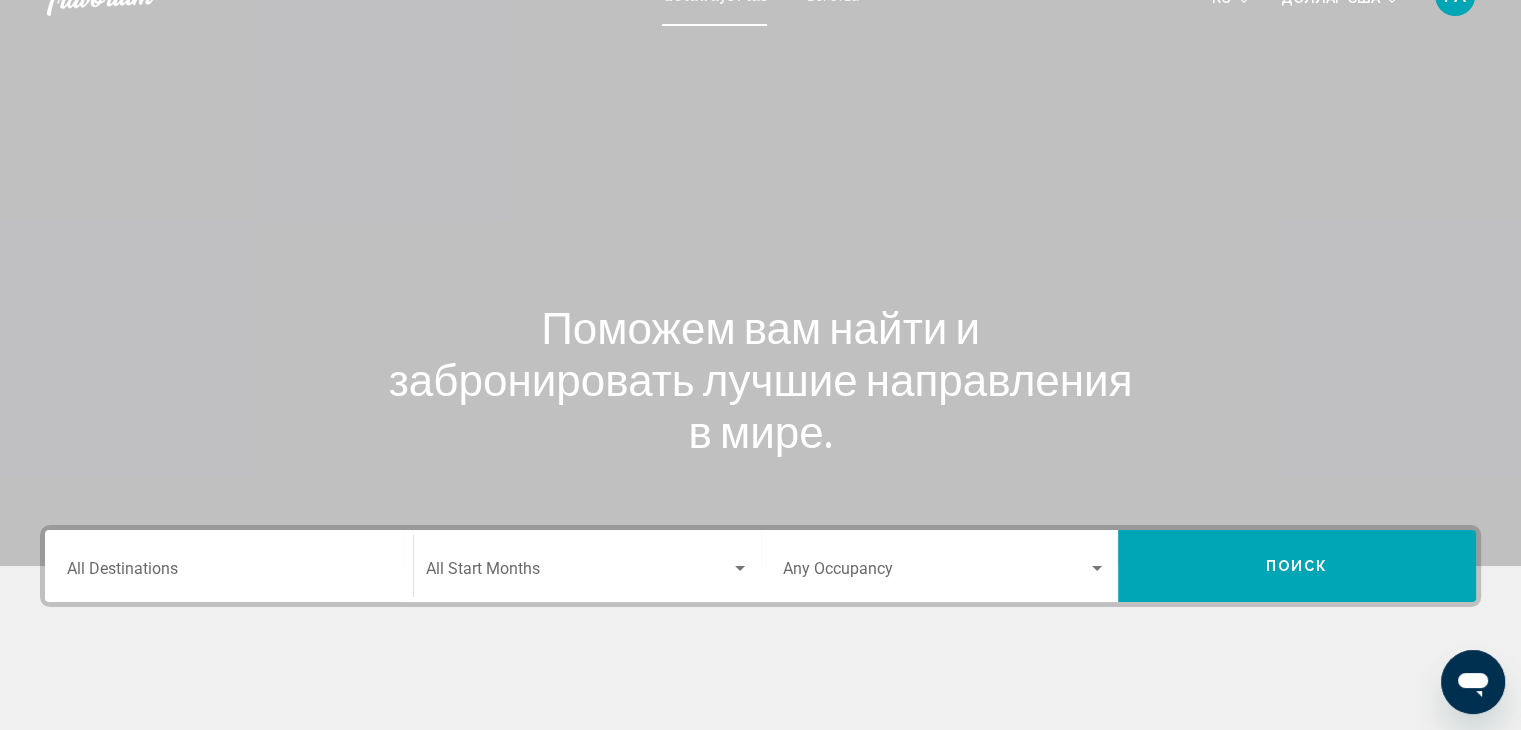 scroll, scrollTop: 0, scrollLeft: 0, axis: both 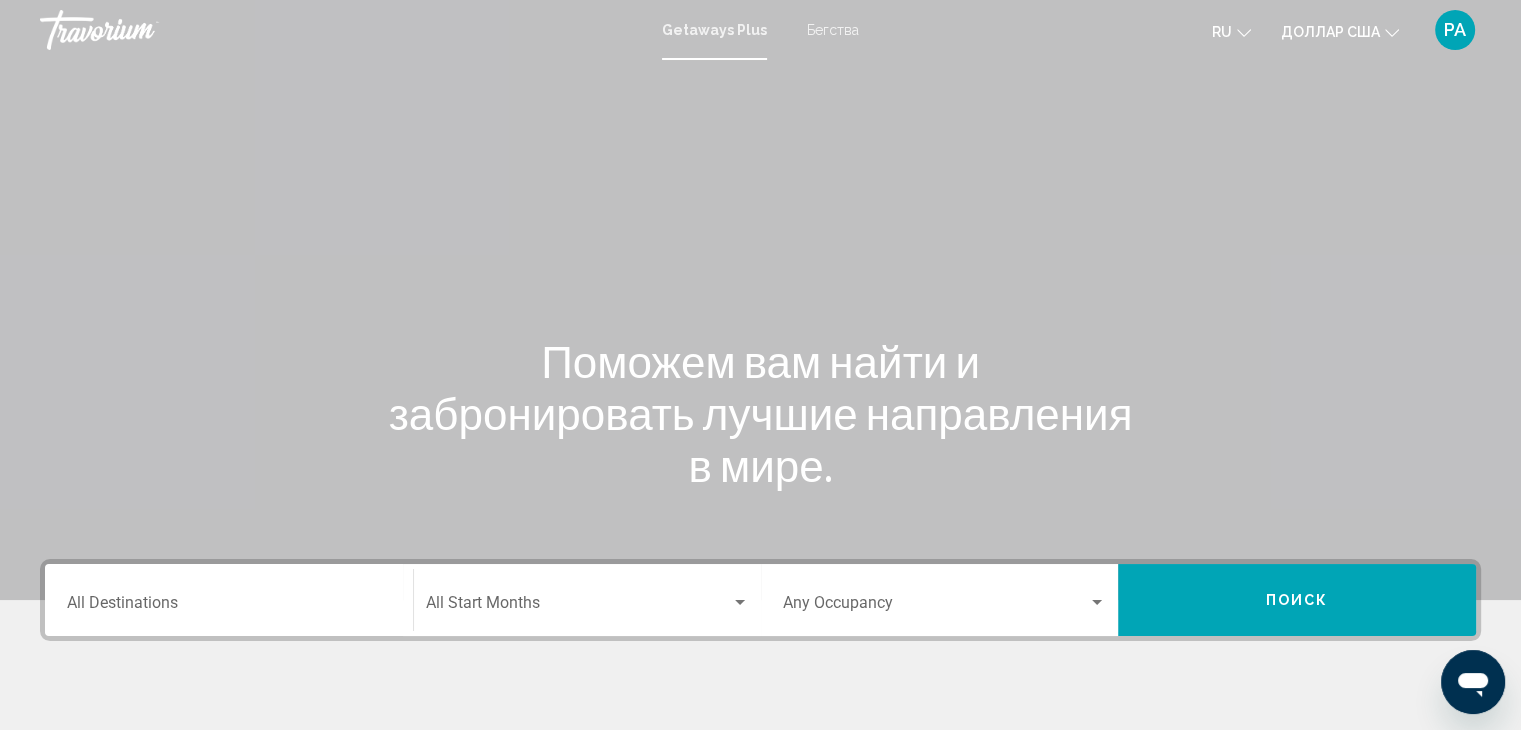 click at bounding box center (760, 300) 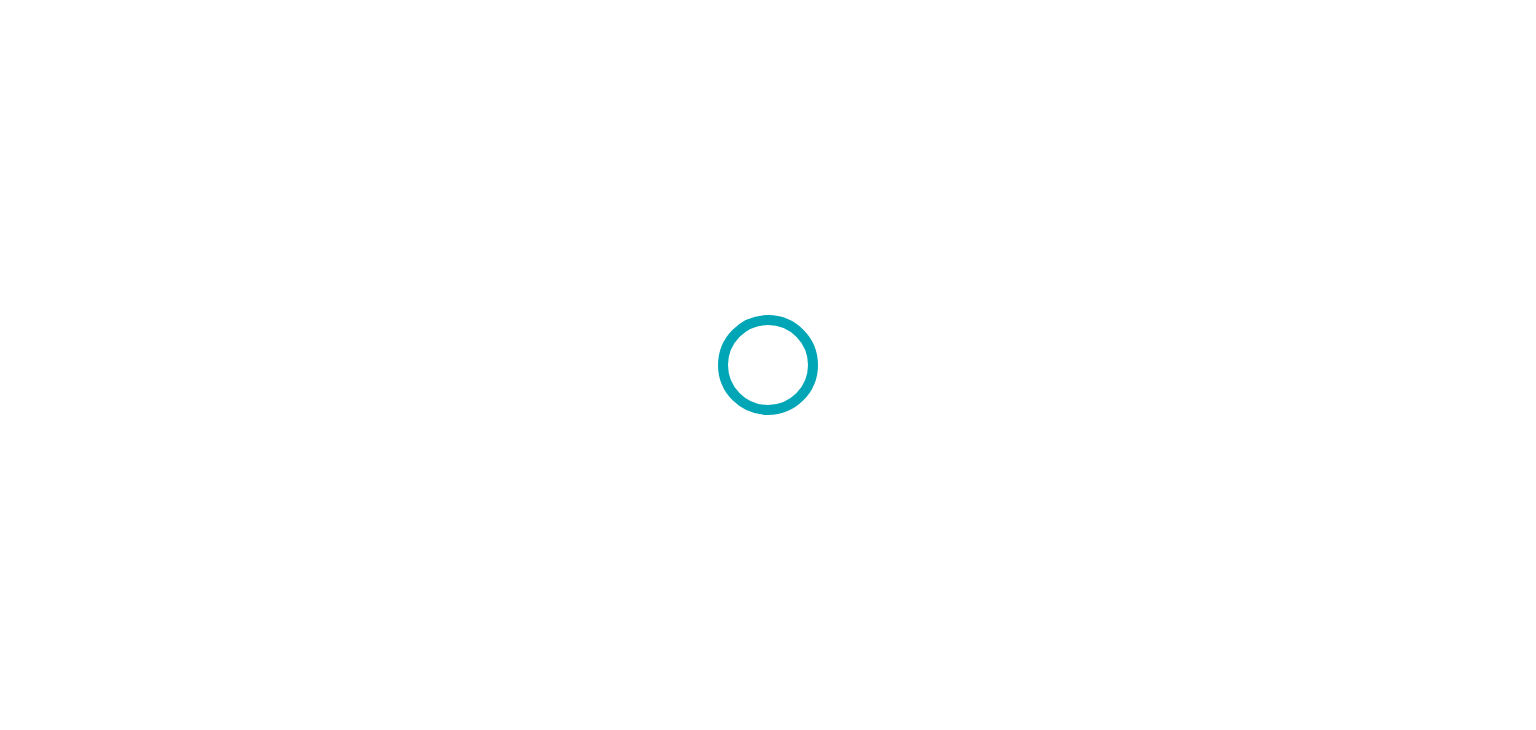 scroll, scrollTop: 0, scrollLeft: 0, axis: both 